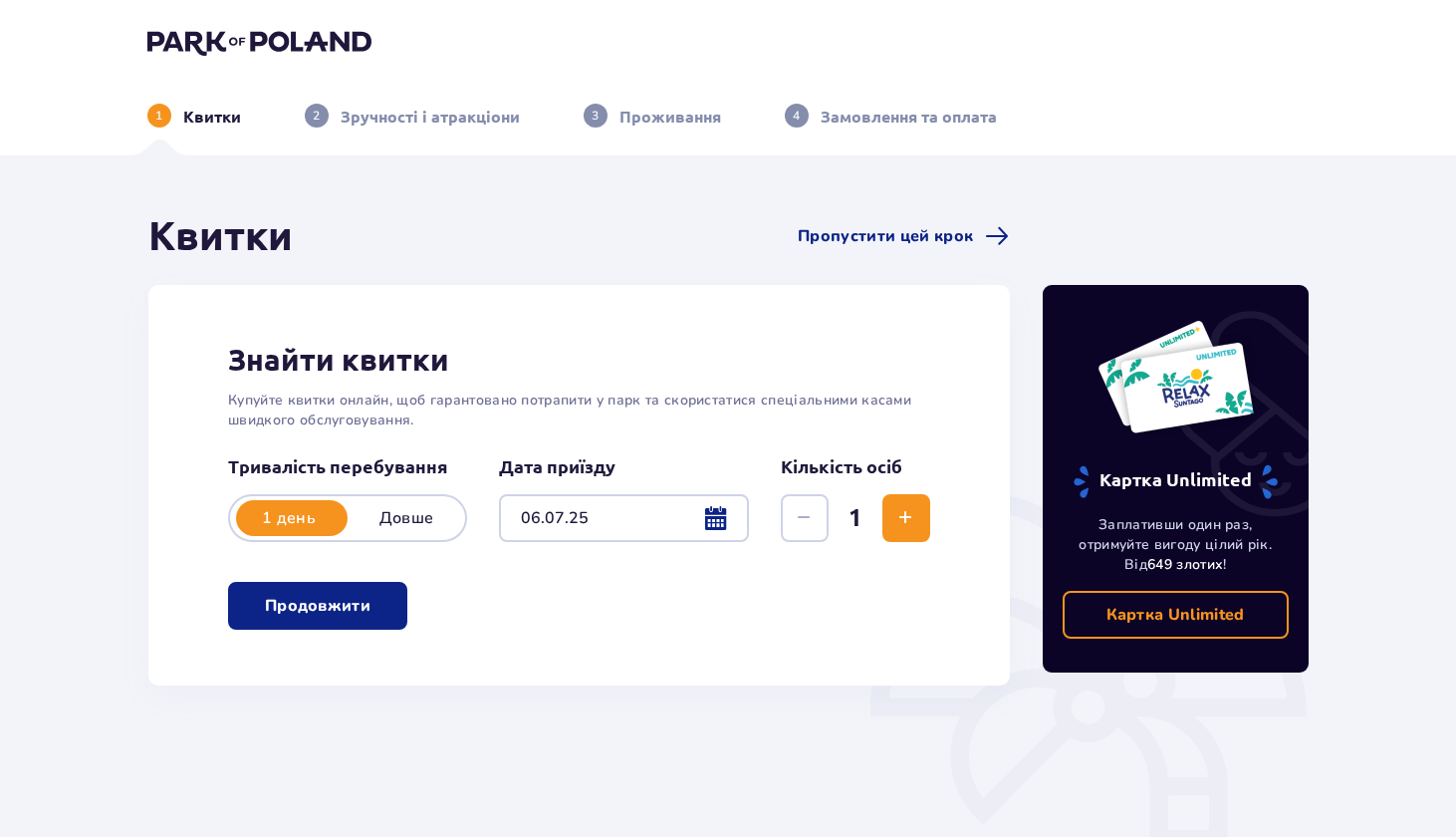 scroll, scrollTop: 0, scrollLeft: 0, axis: both 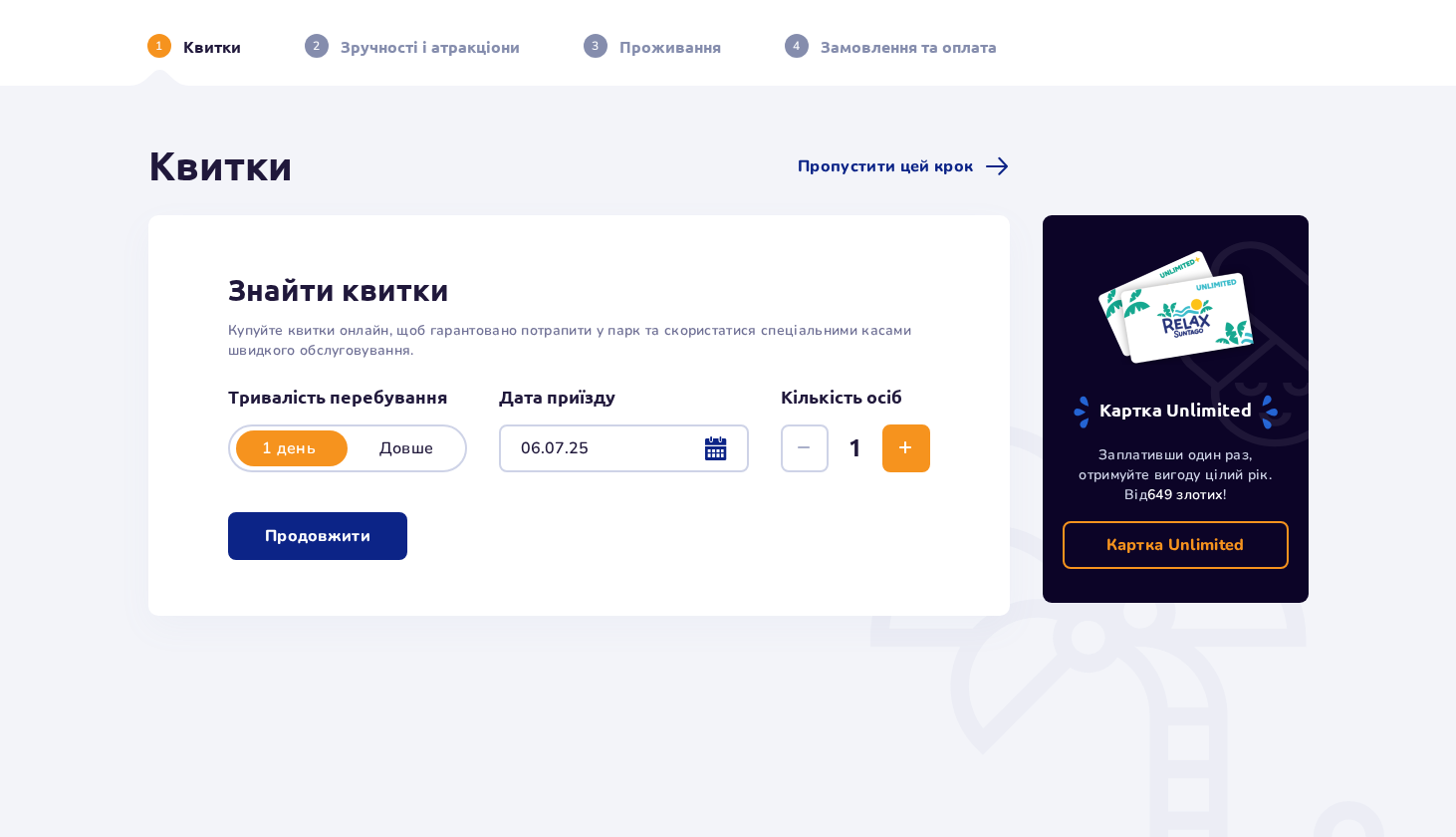 click on "Продовжити" at bounding box center [318, 536] 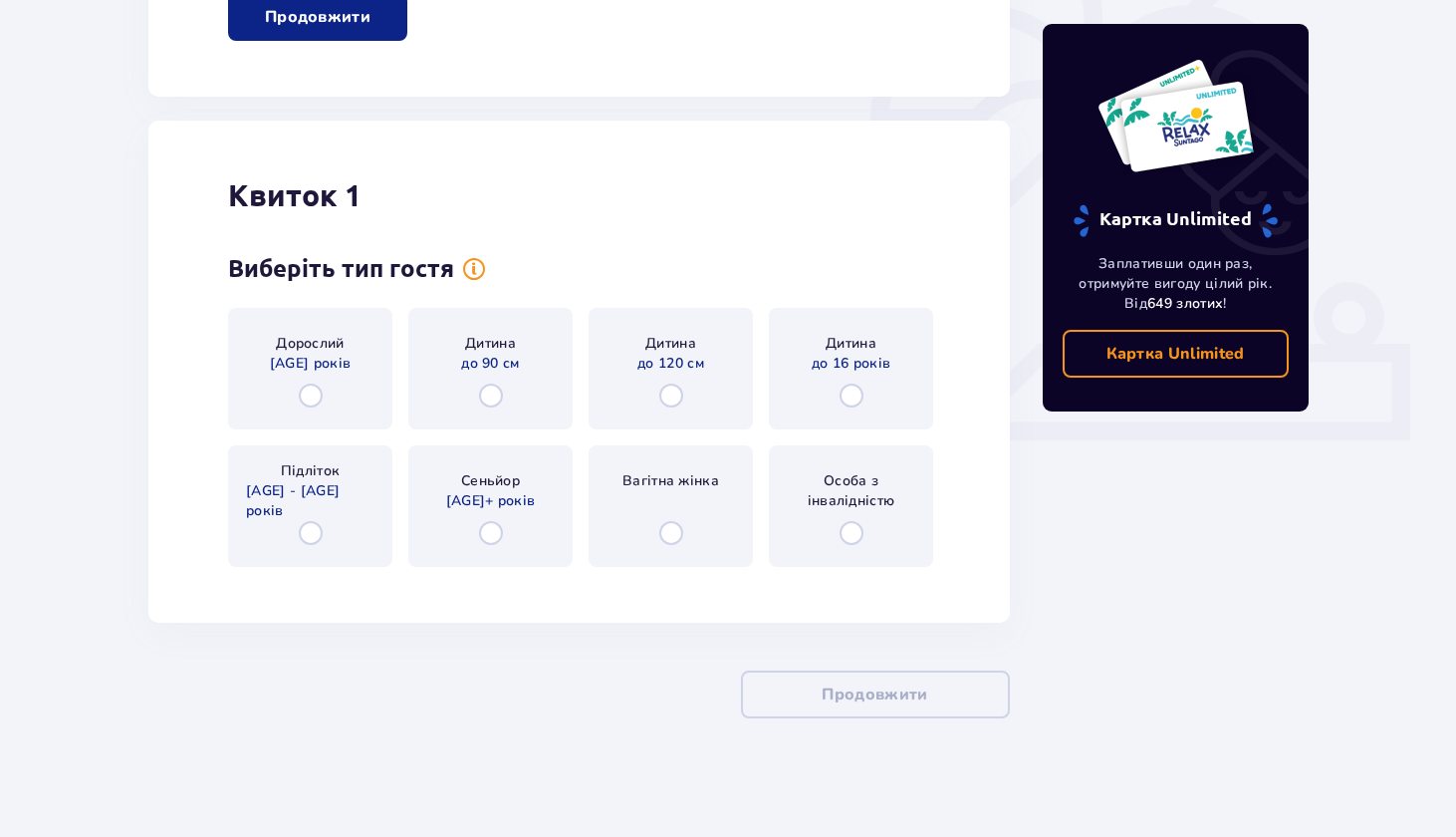 scroll, scrollTop: 590, scrollLeft: 0, axis: vertical 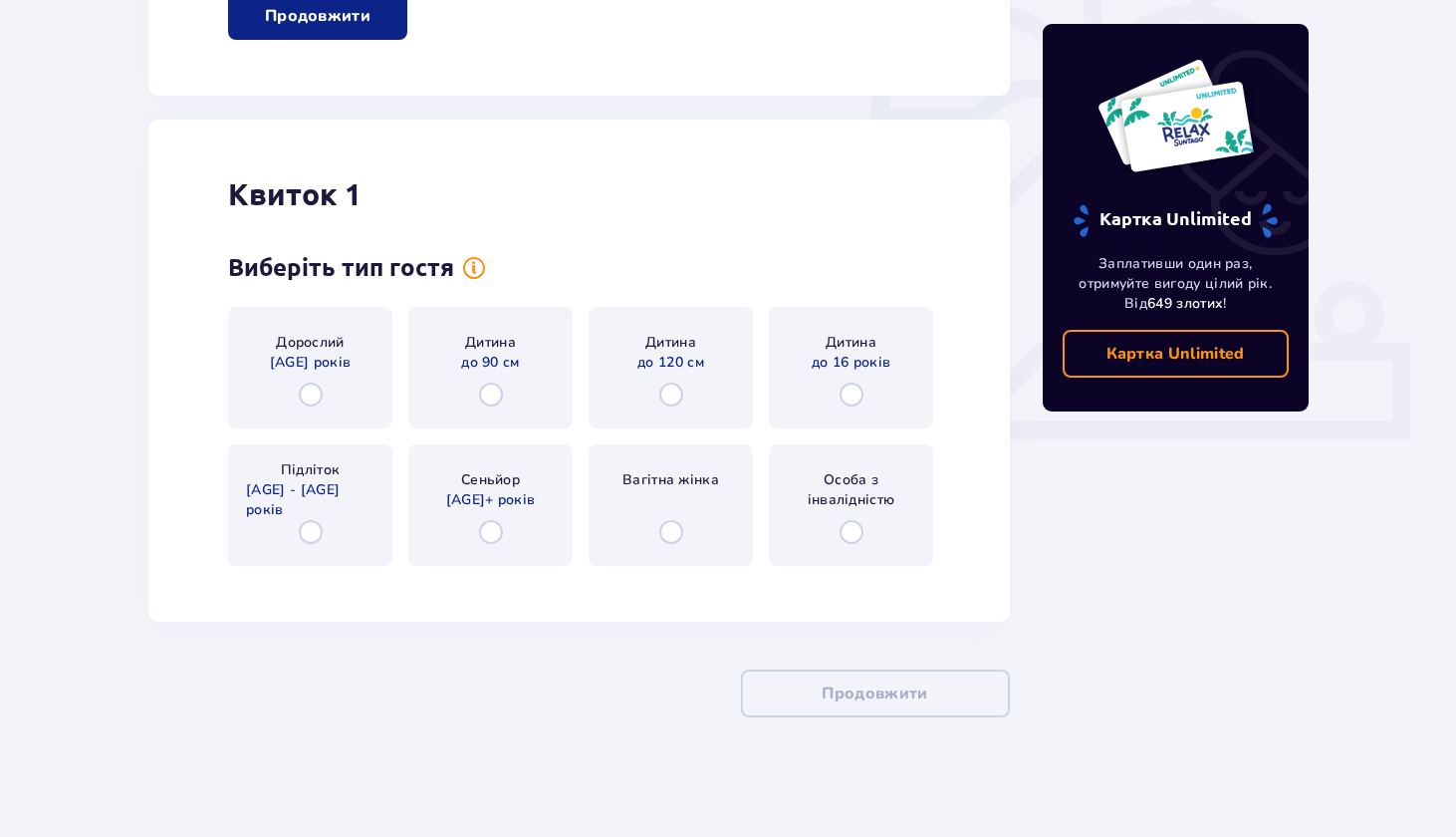 click at bounding box center [311, 395] 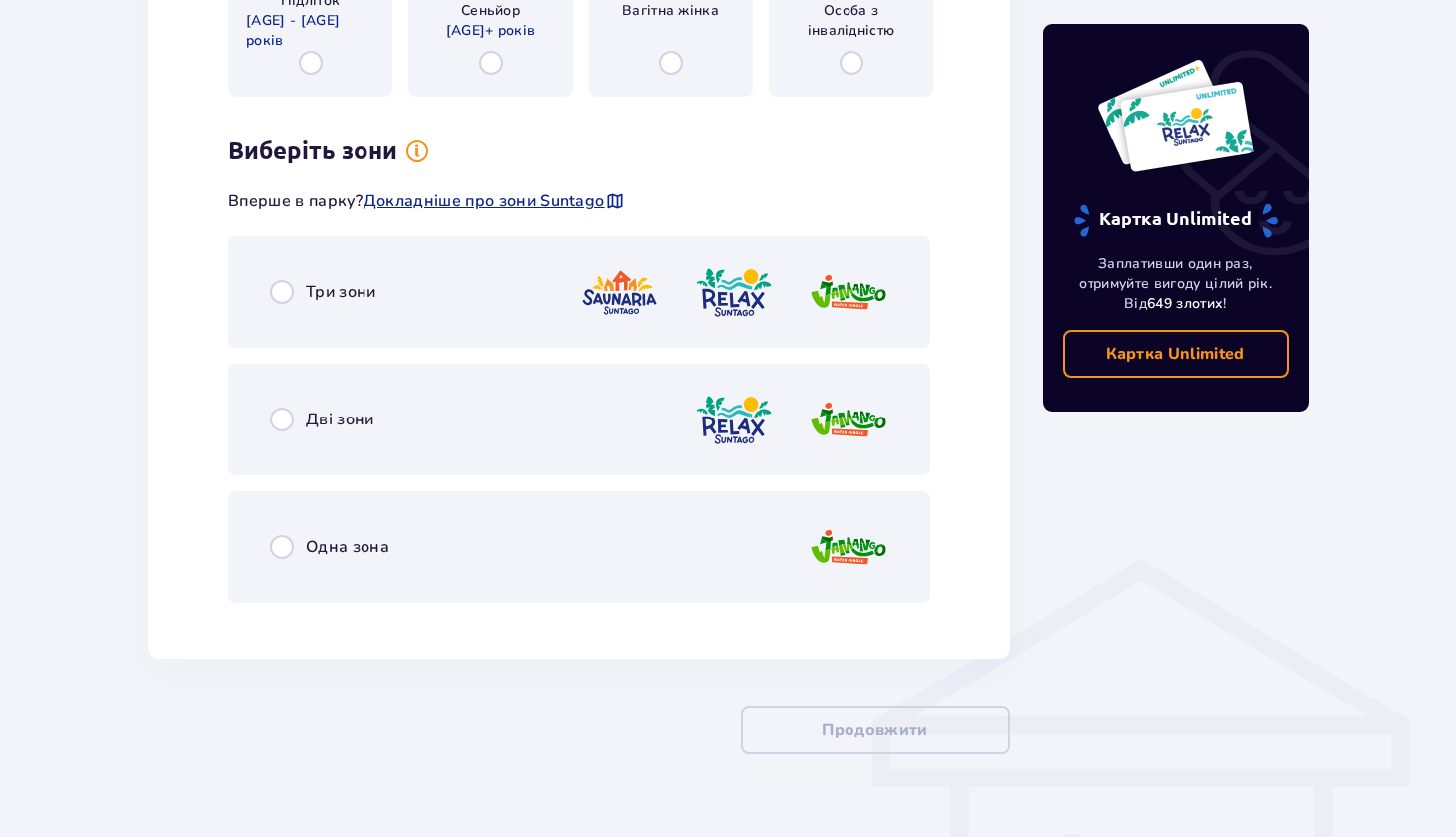 scroll, scrollTop: 1058, scrollLeft: 0, axis: vertical 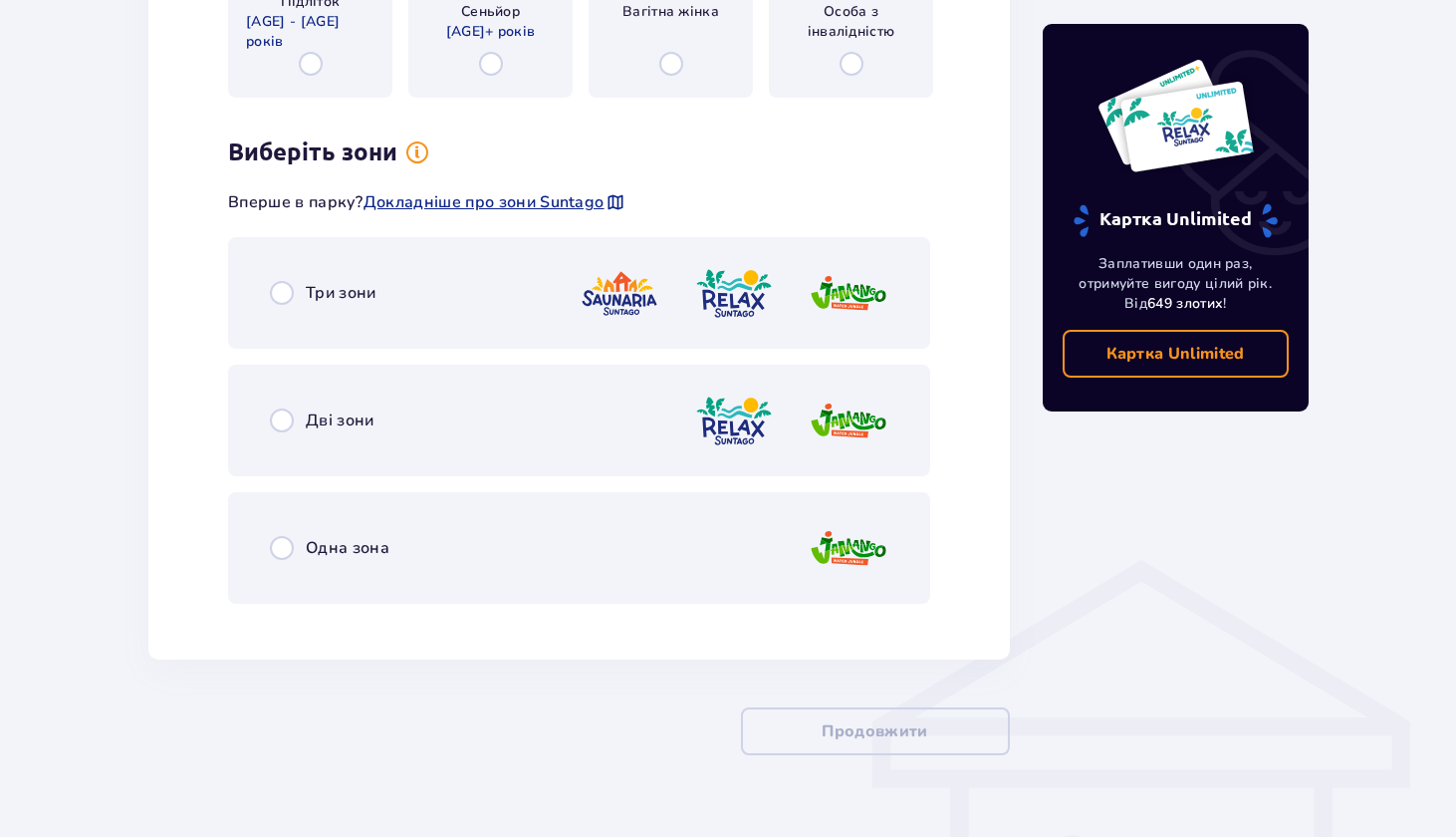 click on "Три зони" at bounding box center (341, 293) 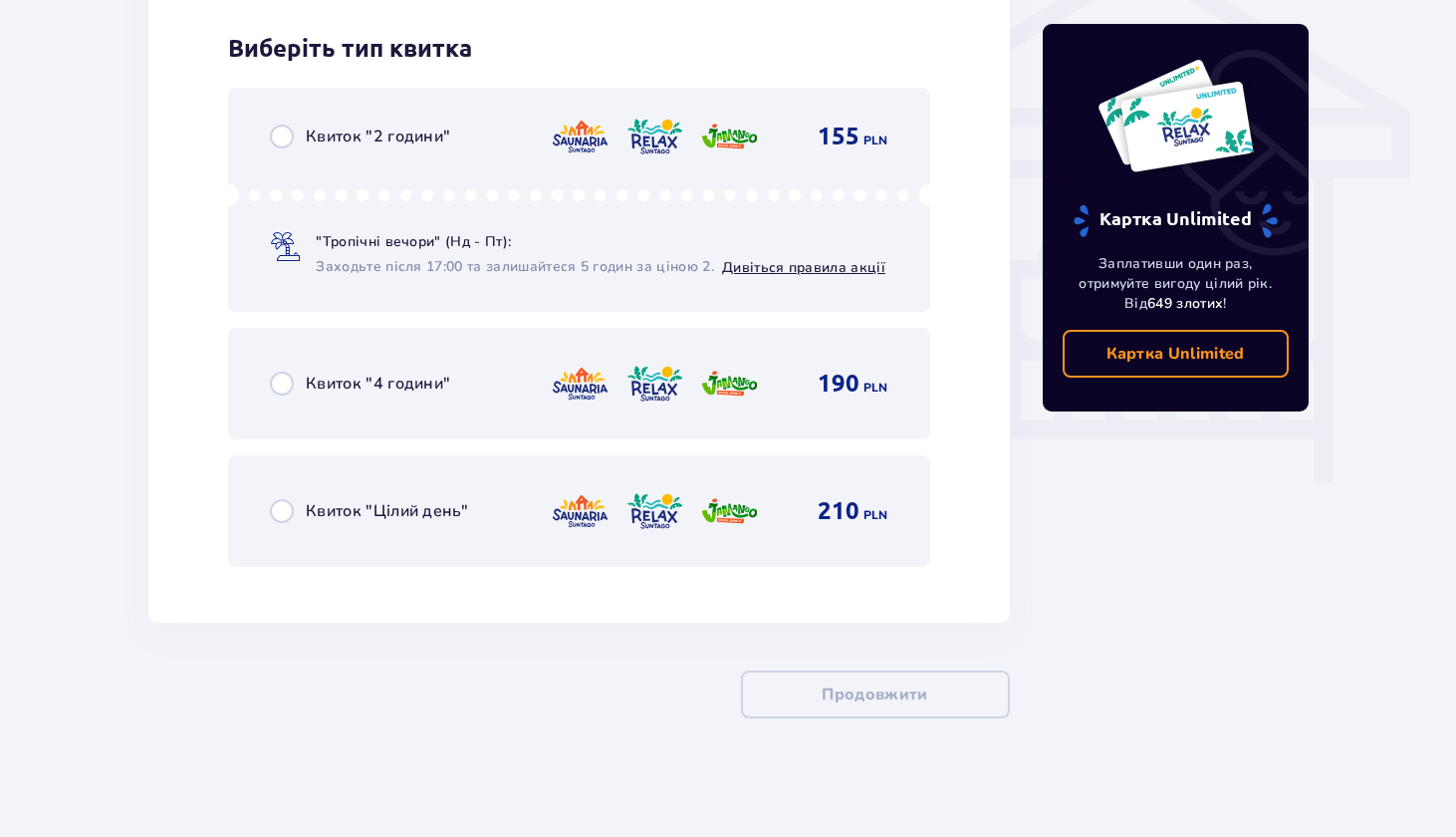 scroll, scrollTop: 1669, scrollLeft: 0, axis: vertical 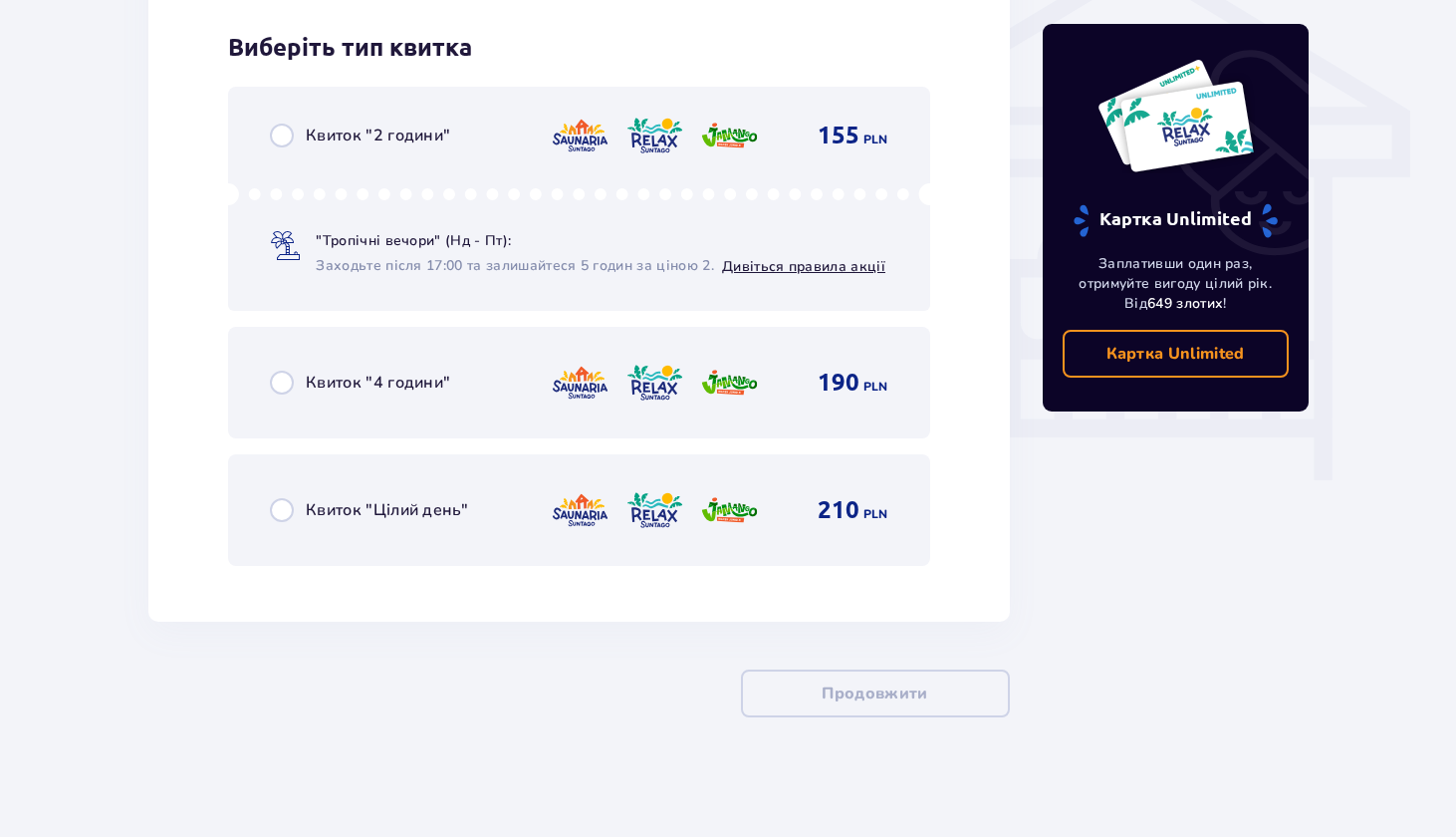 click on "Квиток "Цілий день" 210 PLN" at bounding box center (579, 510) 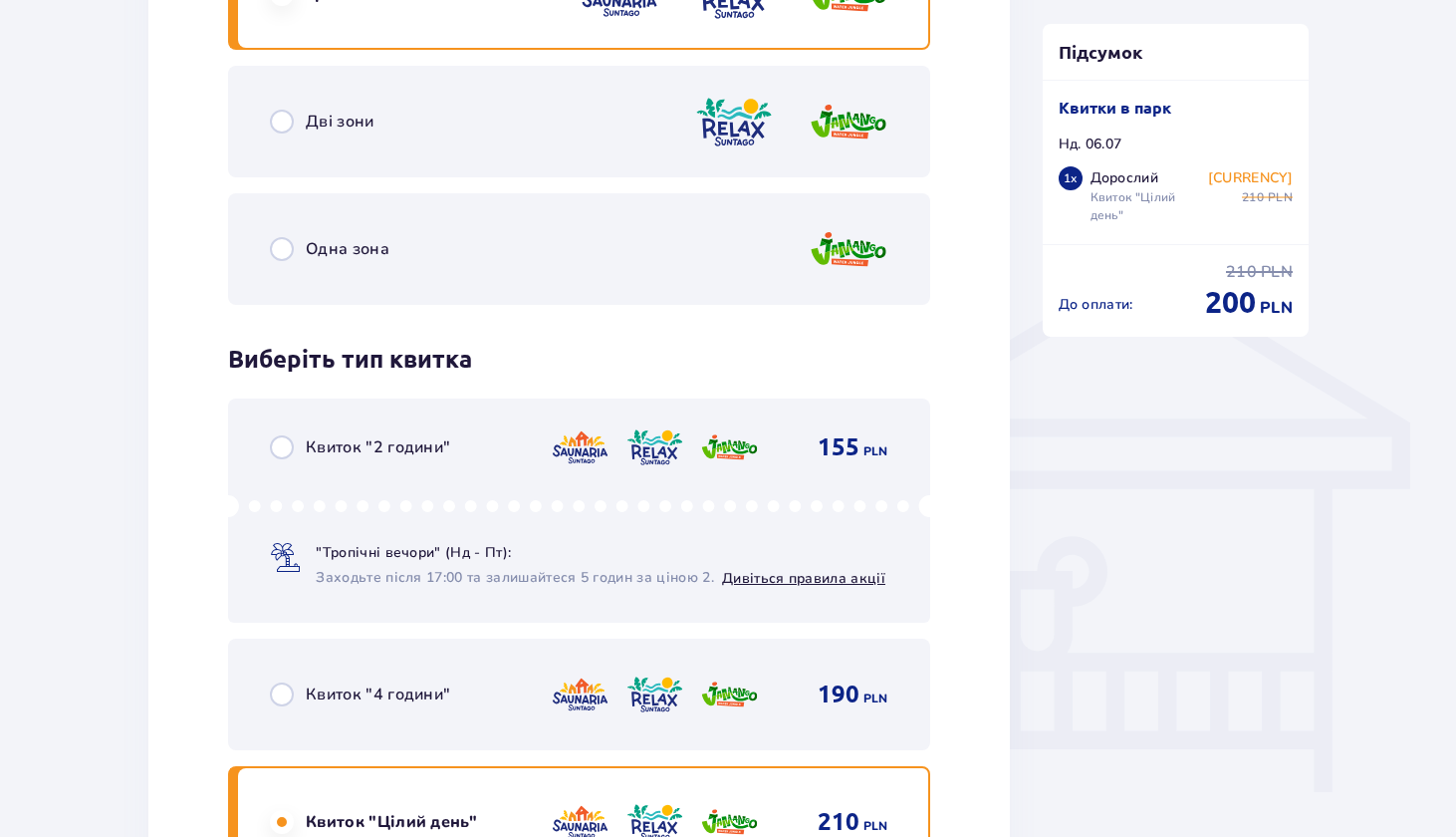 scroll, scrollTop: 1354, scrollLeft: 0, axis: vertical 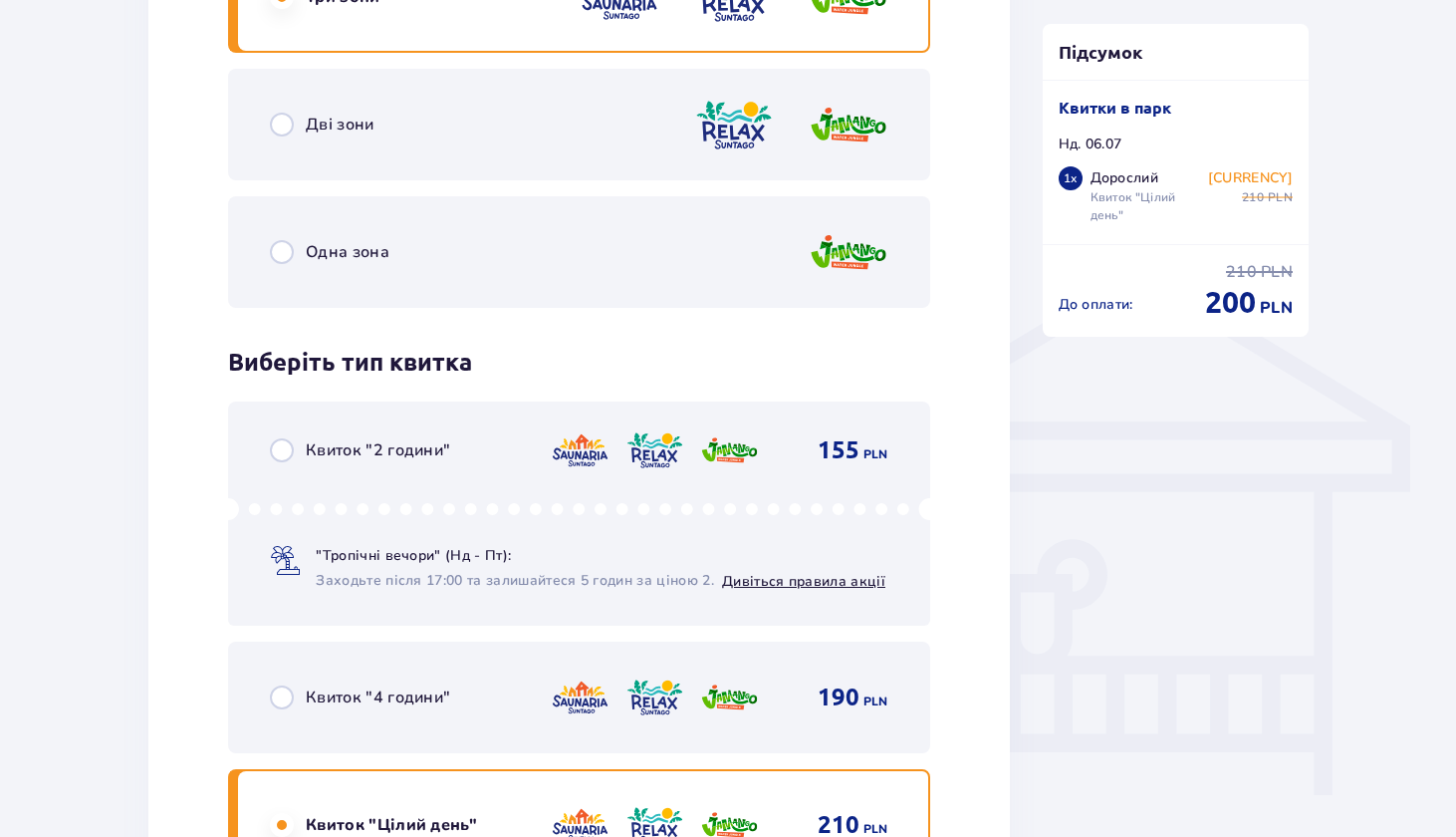 click on "Дві зони" at bounding box center [579, 125] 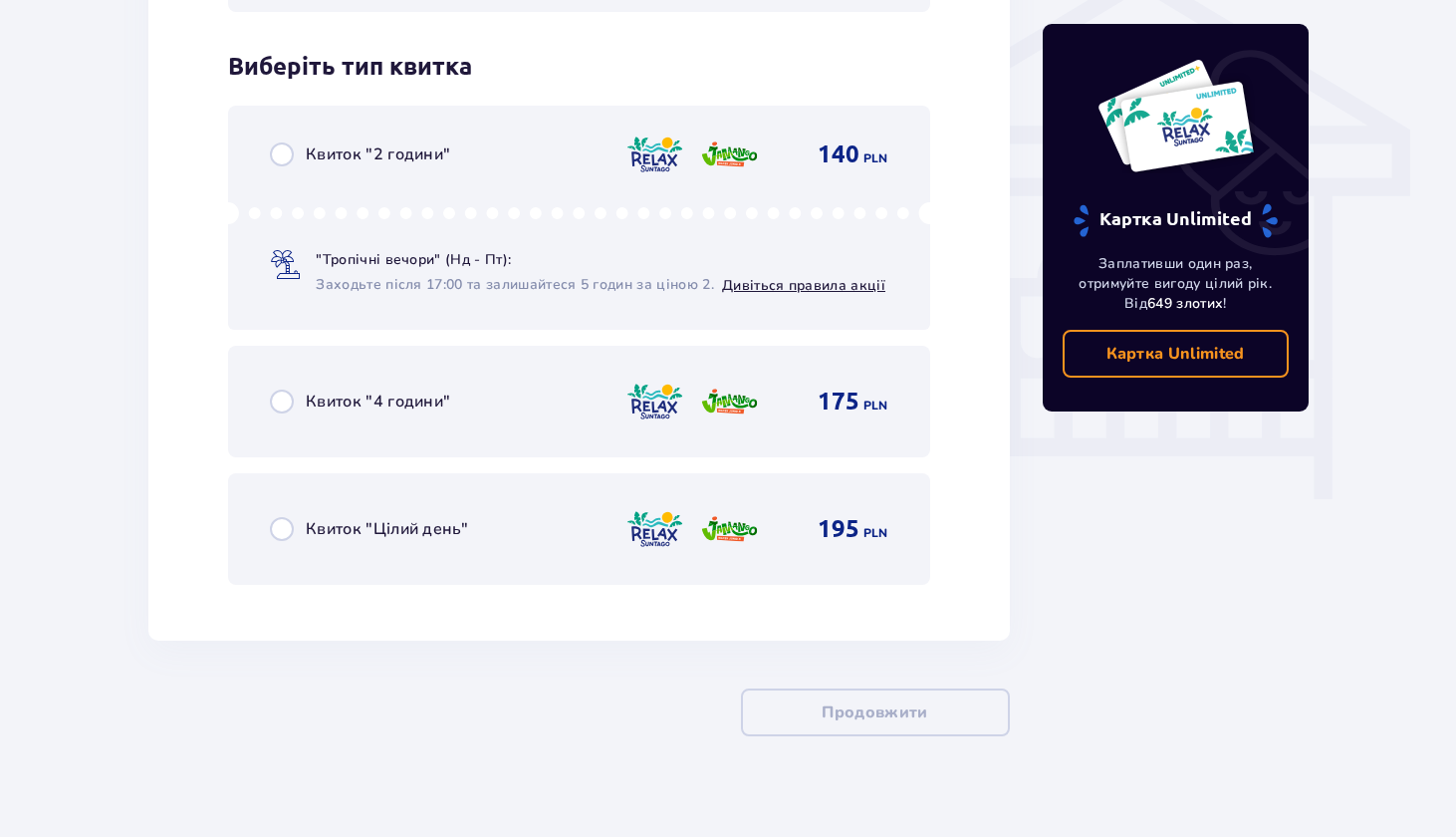 scroll, scrollTop: 1669, scrollLeft: 0, axis: vertical 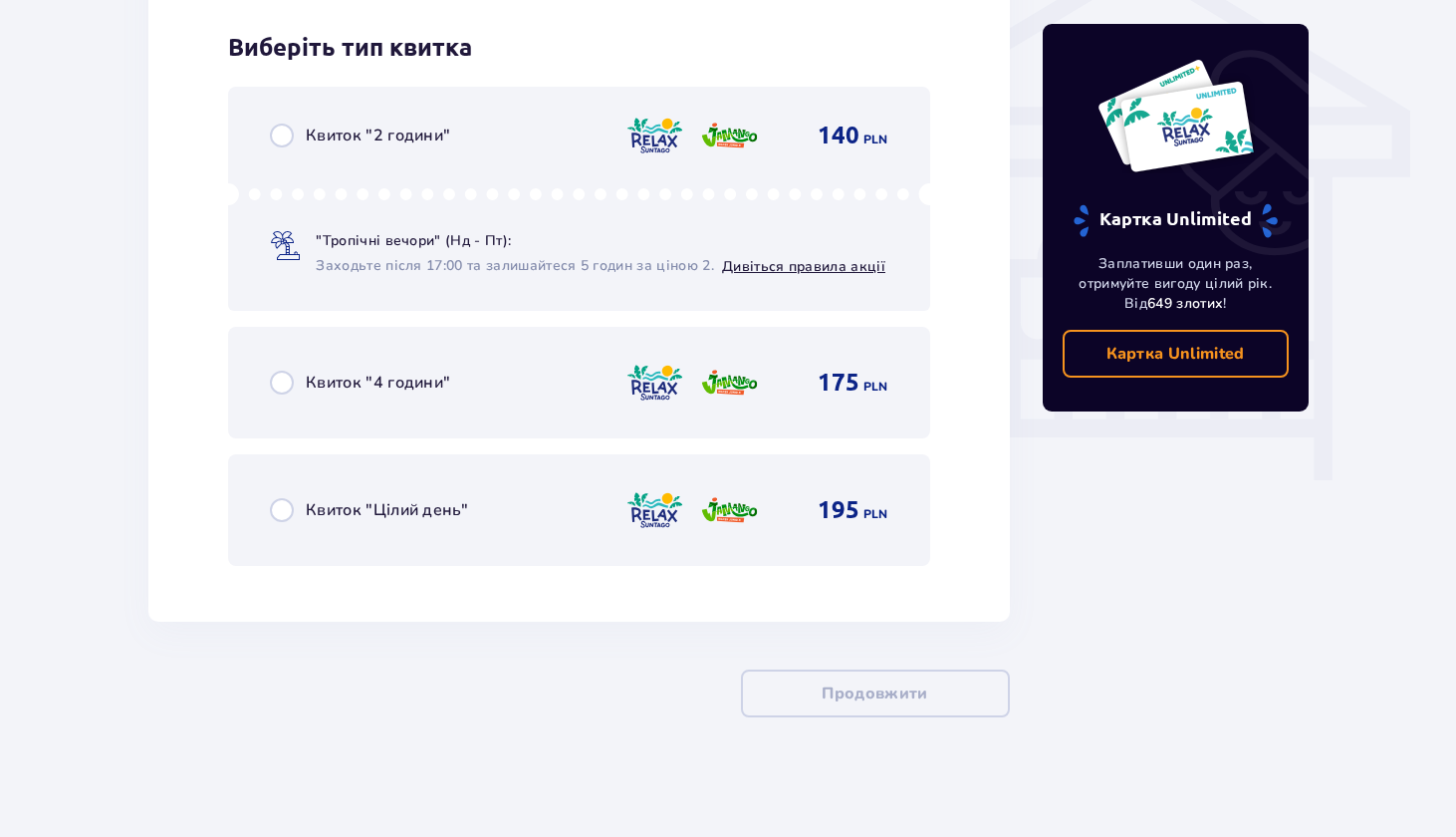 click at bounding box center (282, 510) 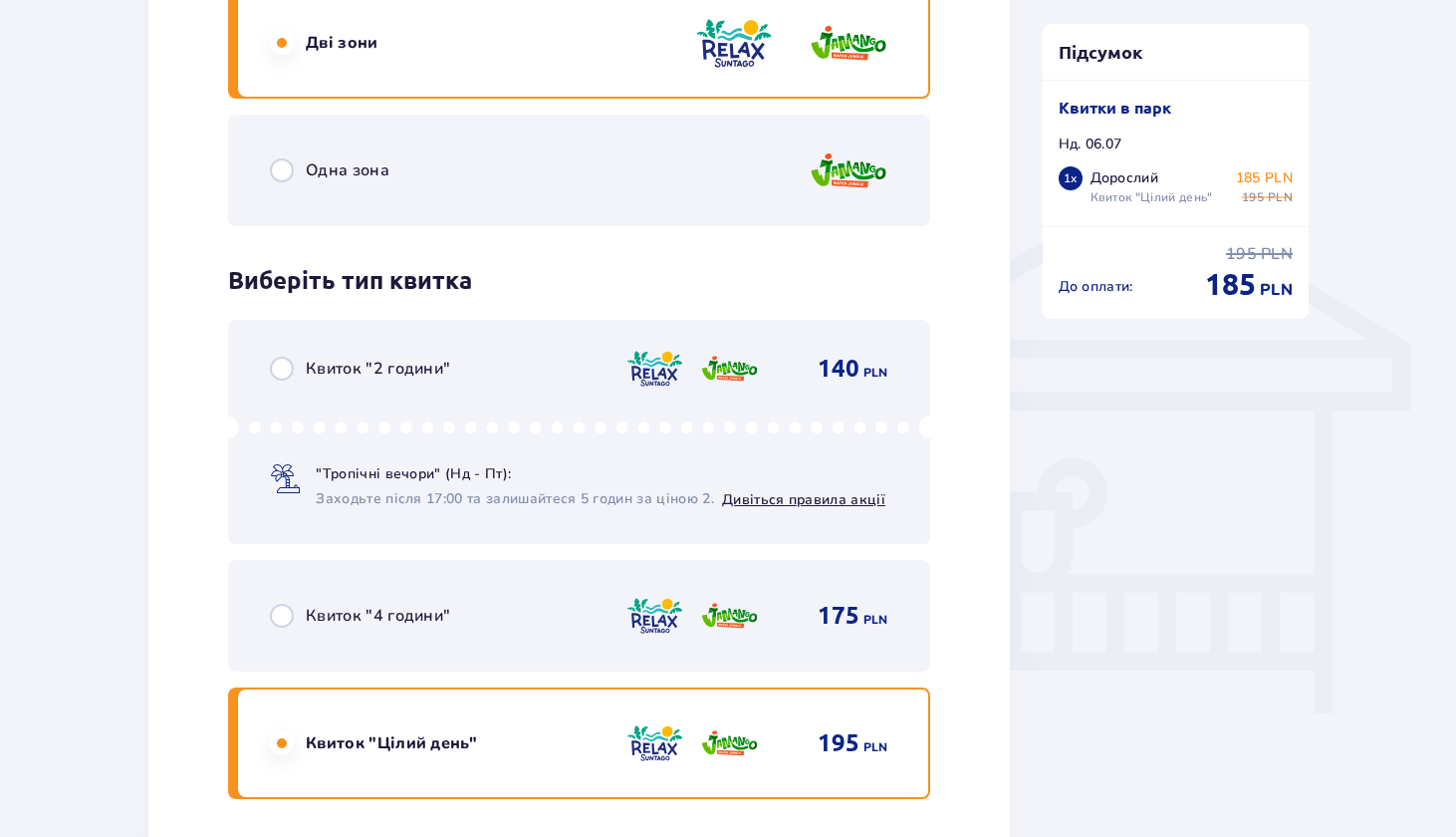 scroll, scrollTop: 1252, scrollLeft: 0, axis: vertical 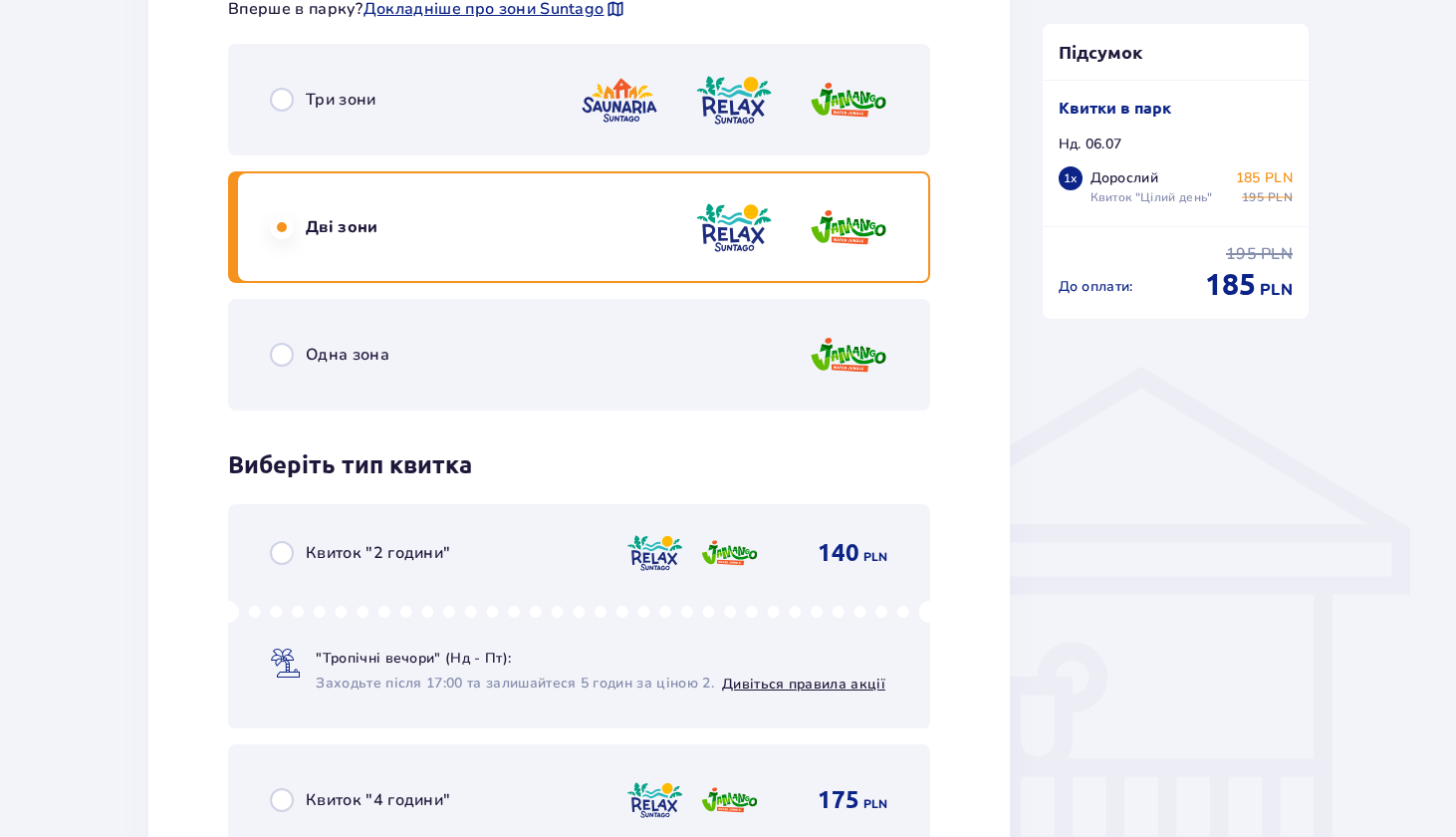 click at bounding box center (282, 355) 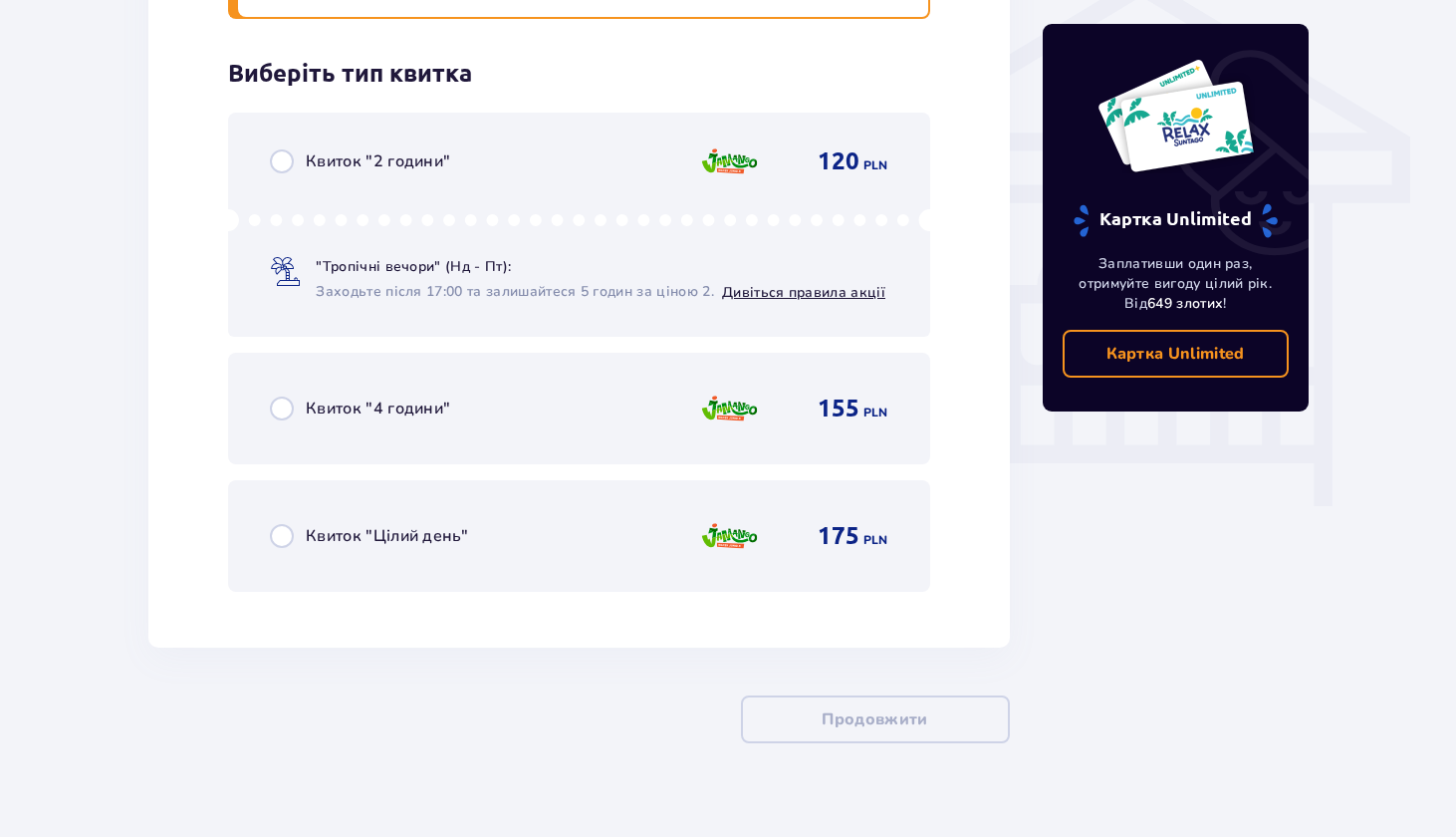 scroll, scrollTop: 1669, scrollLeft: 0, axis: vertical 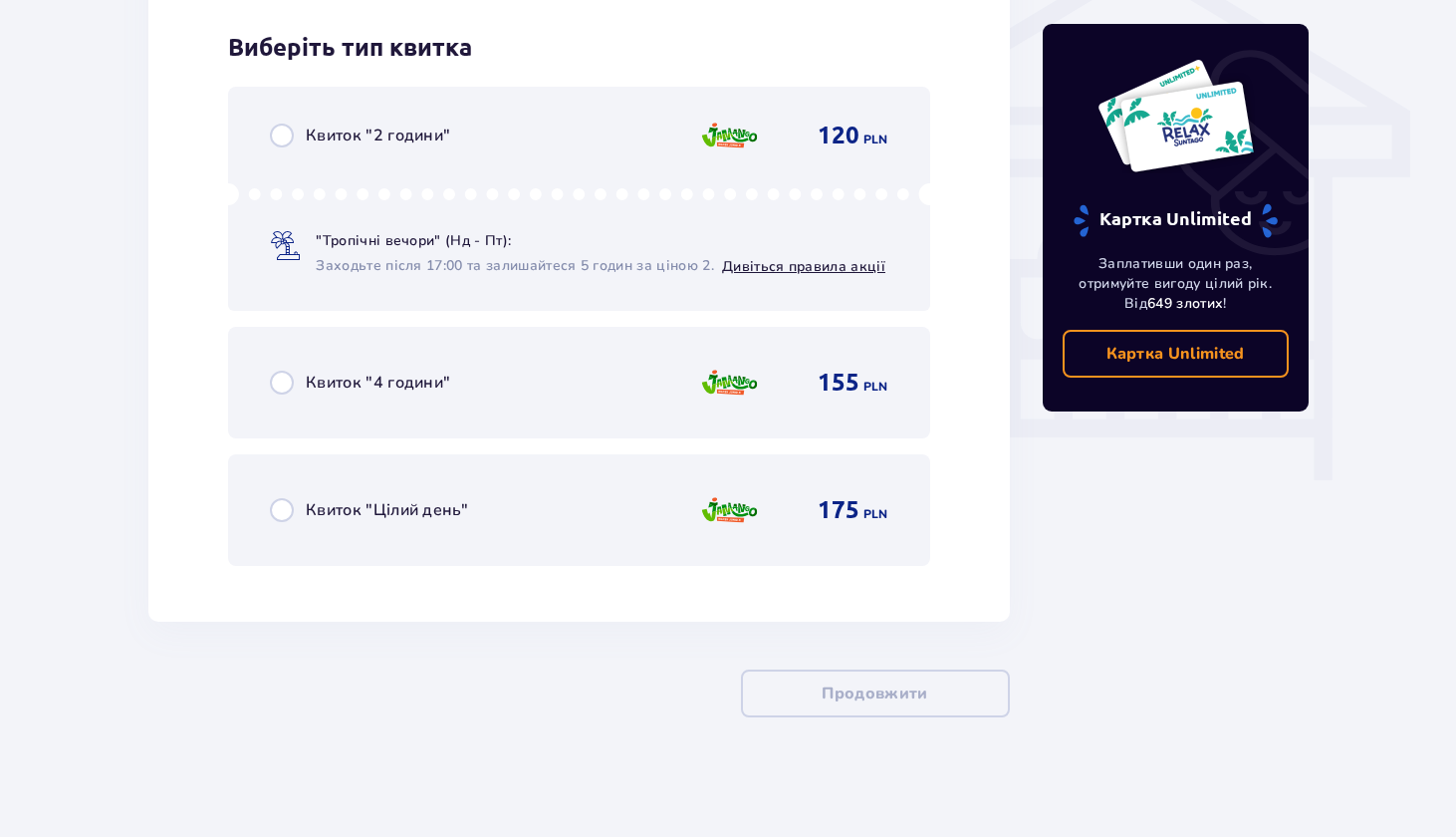 click at bounding box center [282, 510] 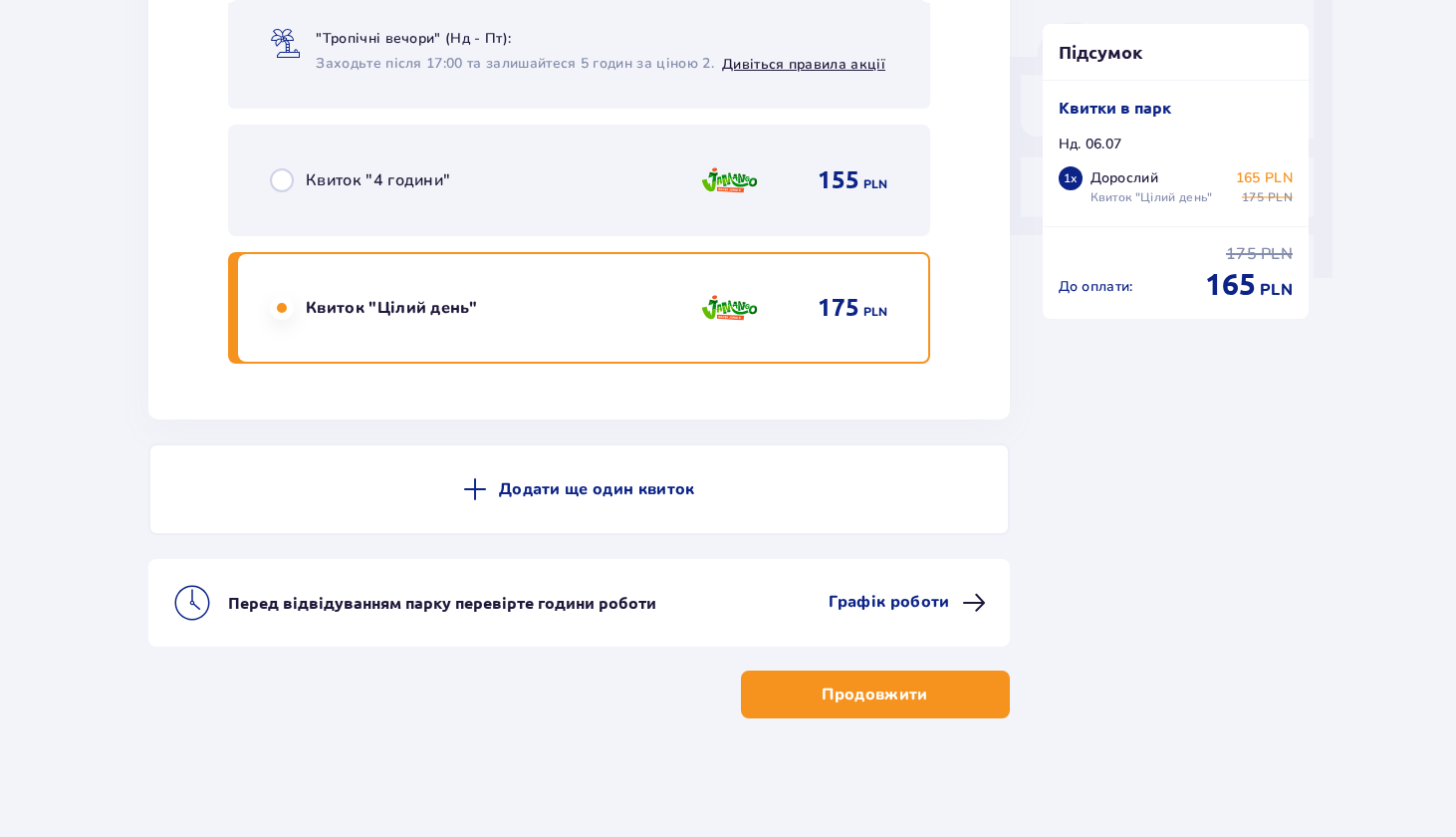 scroll, scrollTop: 1872, scrollLeft: 0, axis: vertical 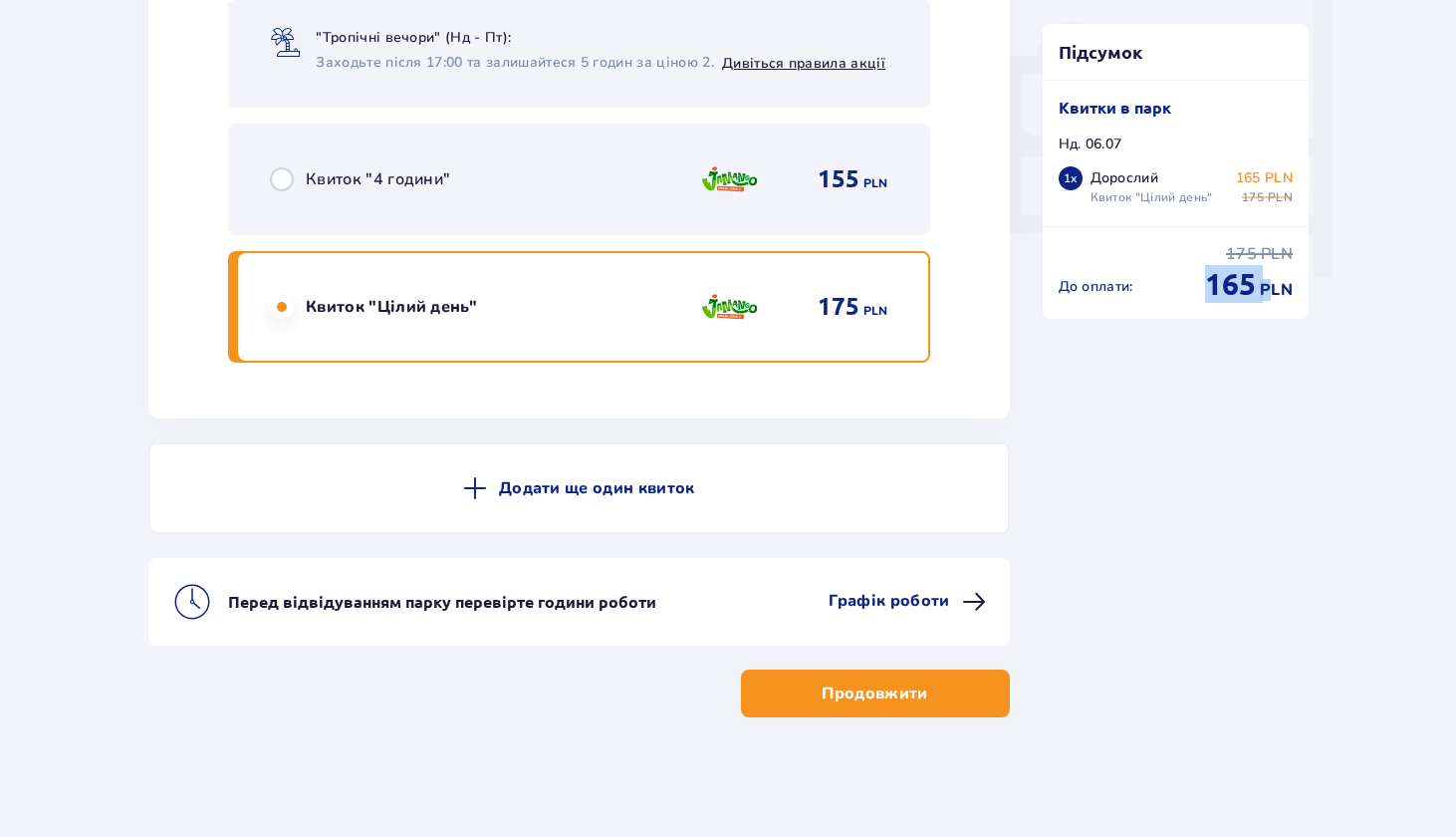 drag, startPoint x: 1178, startPoint y: 277, endPoint x: 1271, endPoint y: 280, distance: 93.04837 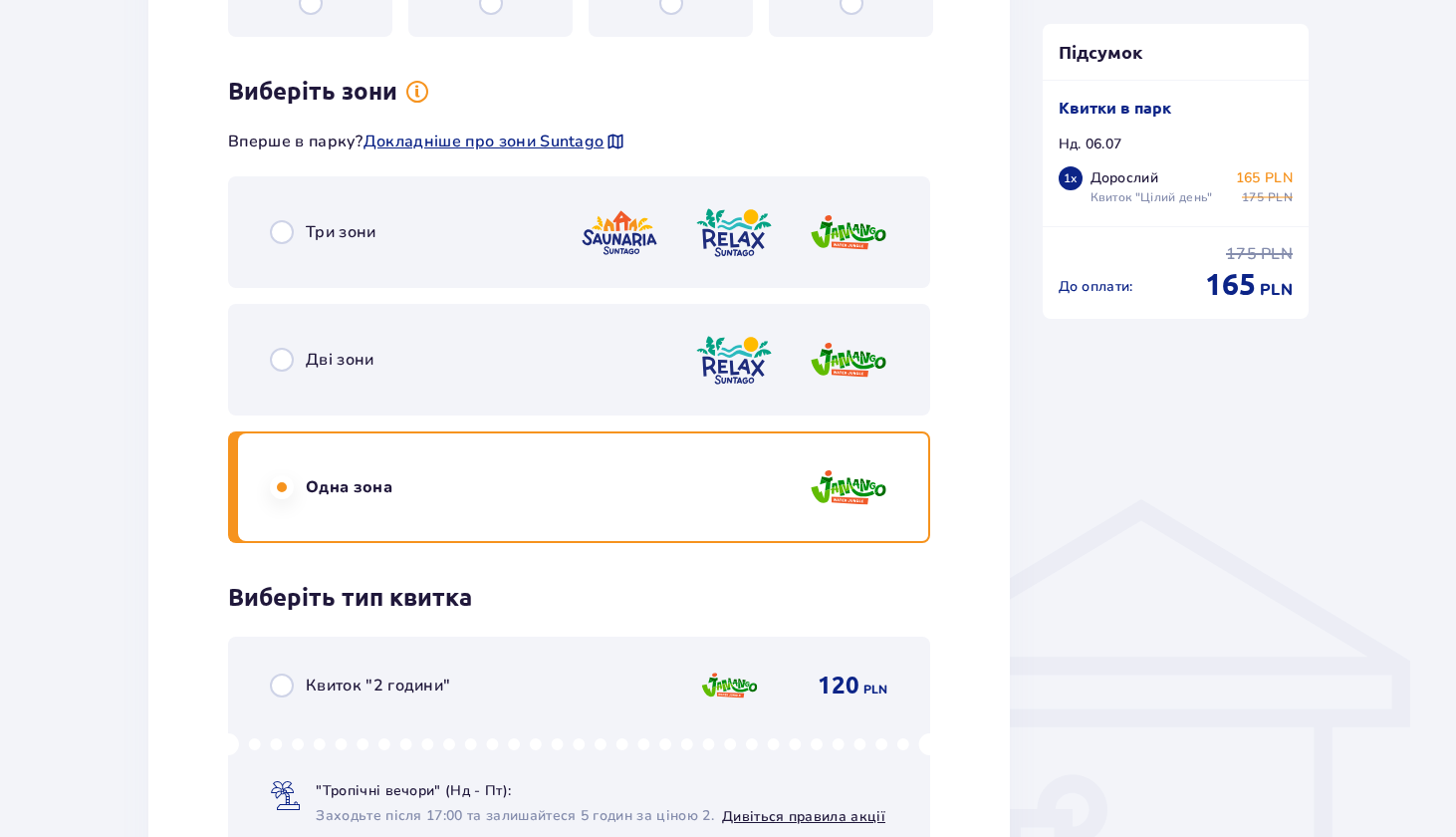 scroll, scrollTop: 1104, scrollLeft: 0, axis: vertical 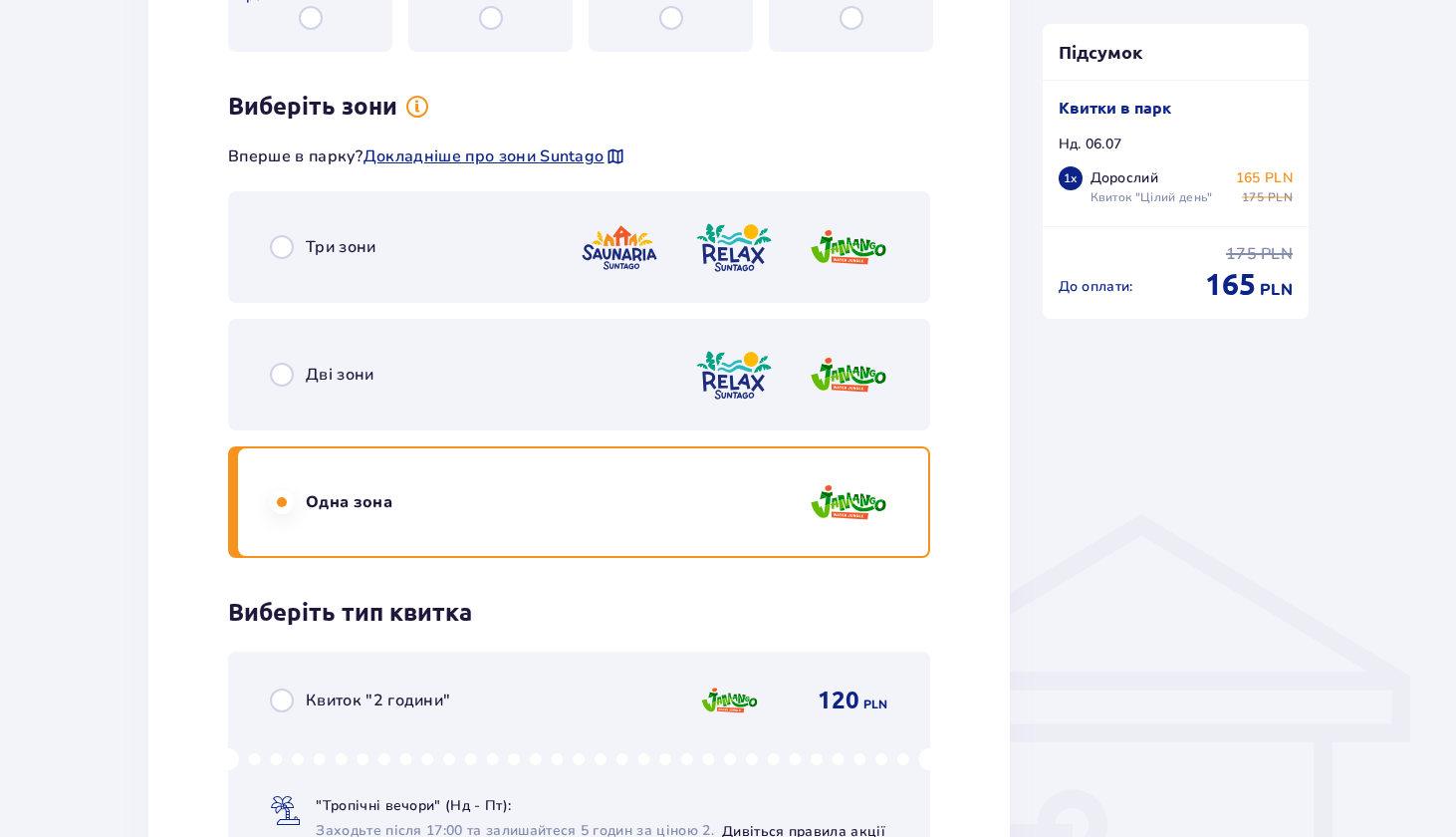 click at bounding box center [282, 247] 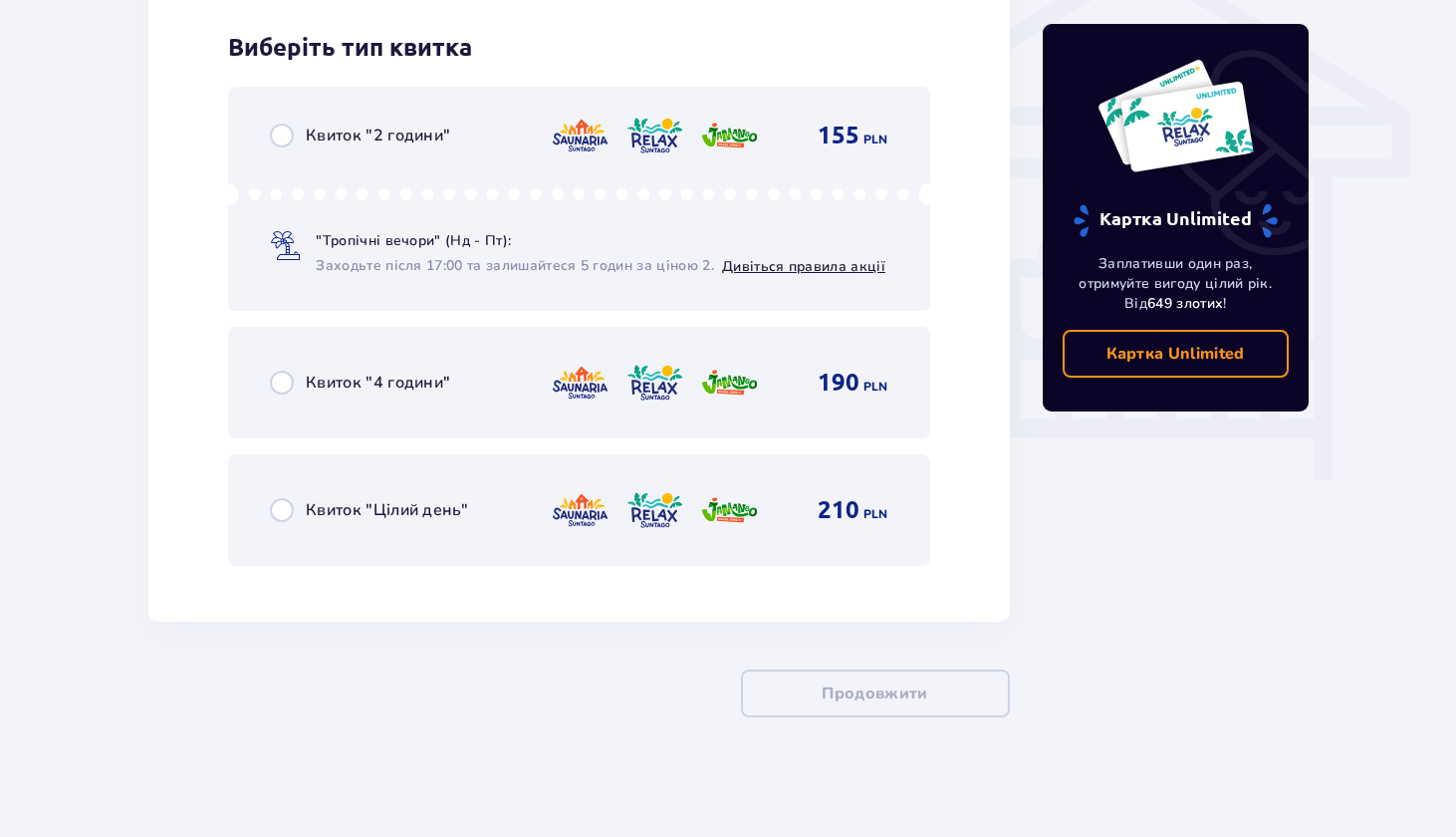 scroll, scrollTop: 1669, scrollLeft: 0, axis: vertical 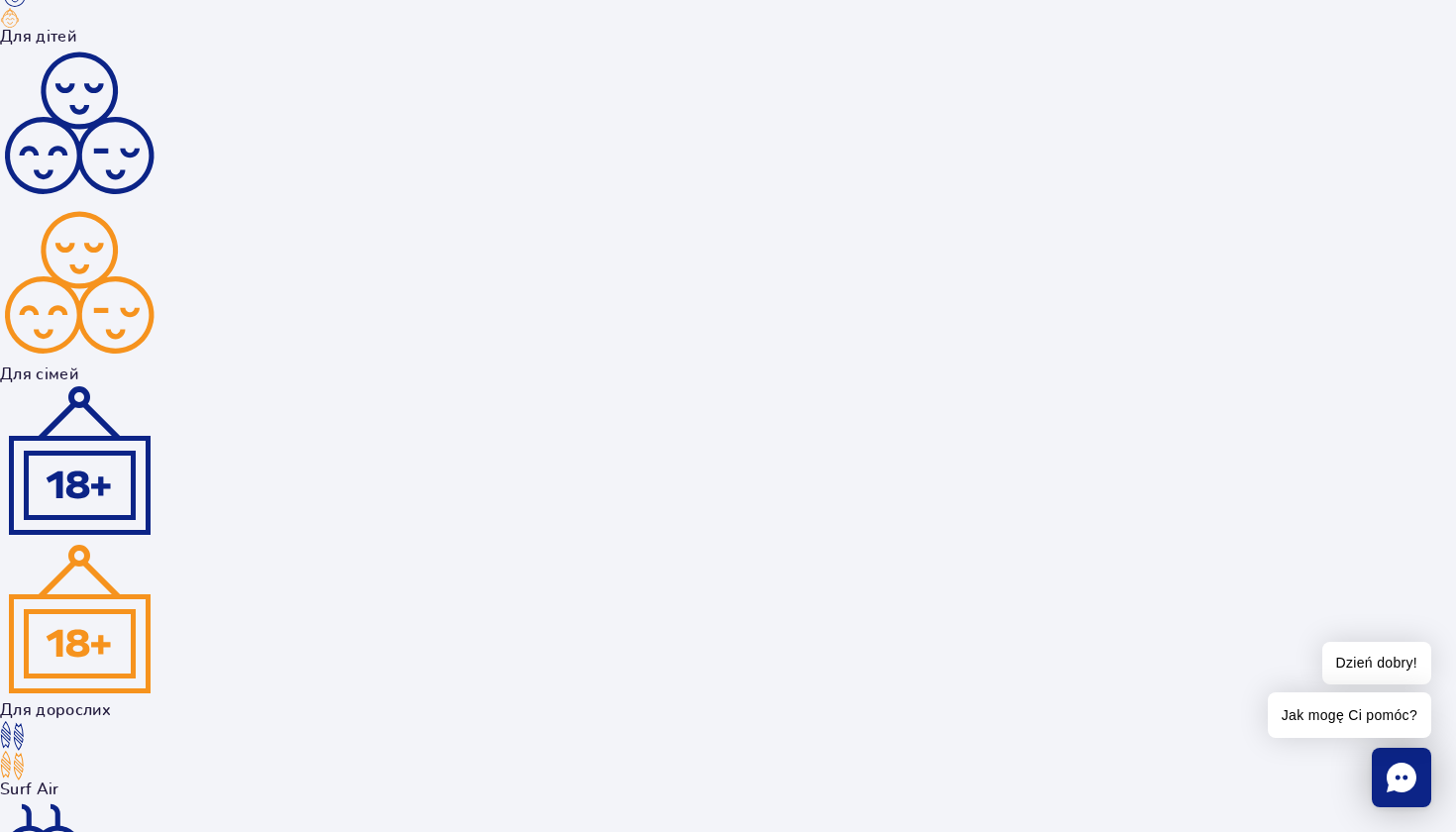click at bounding box center (941, 13994) 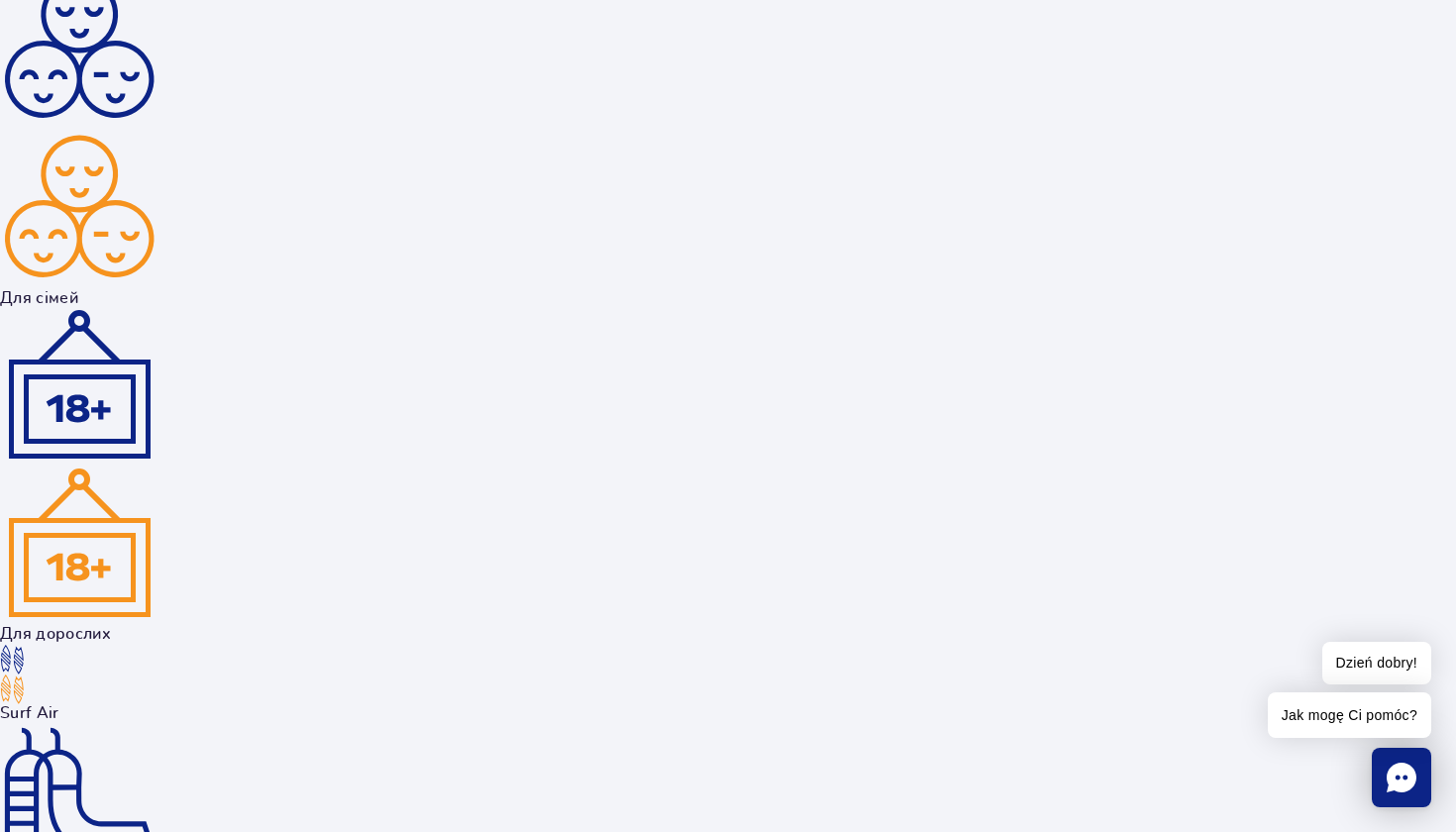 scroll, scrollTop: 2633, scrollLeft: 0, axis: vertical 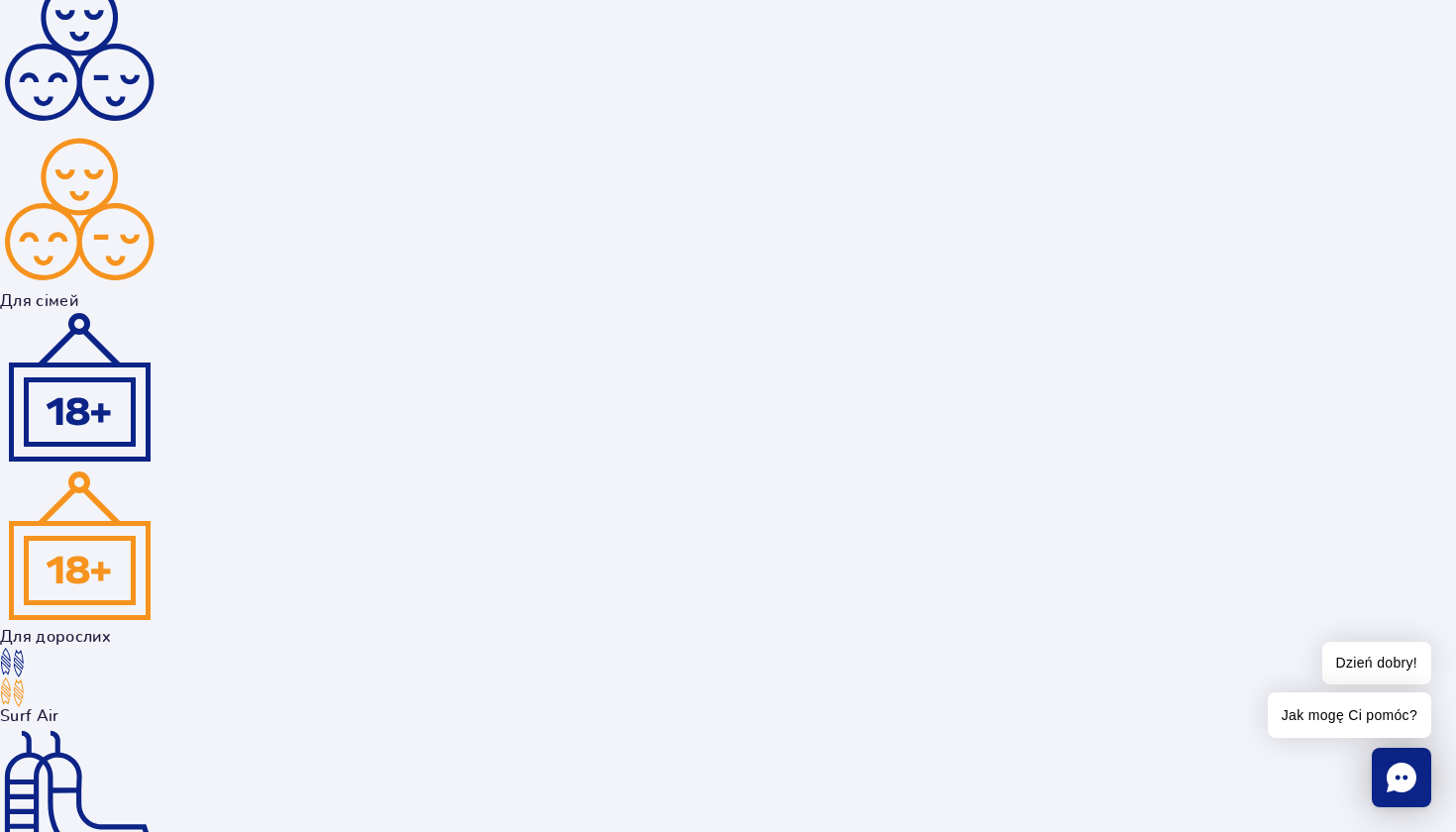 click at bounding box center [941, 14070] 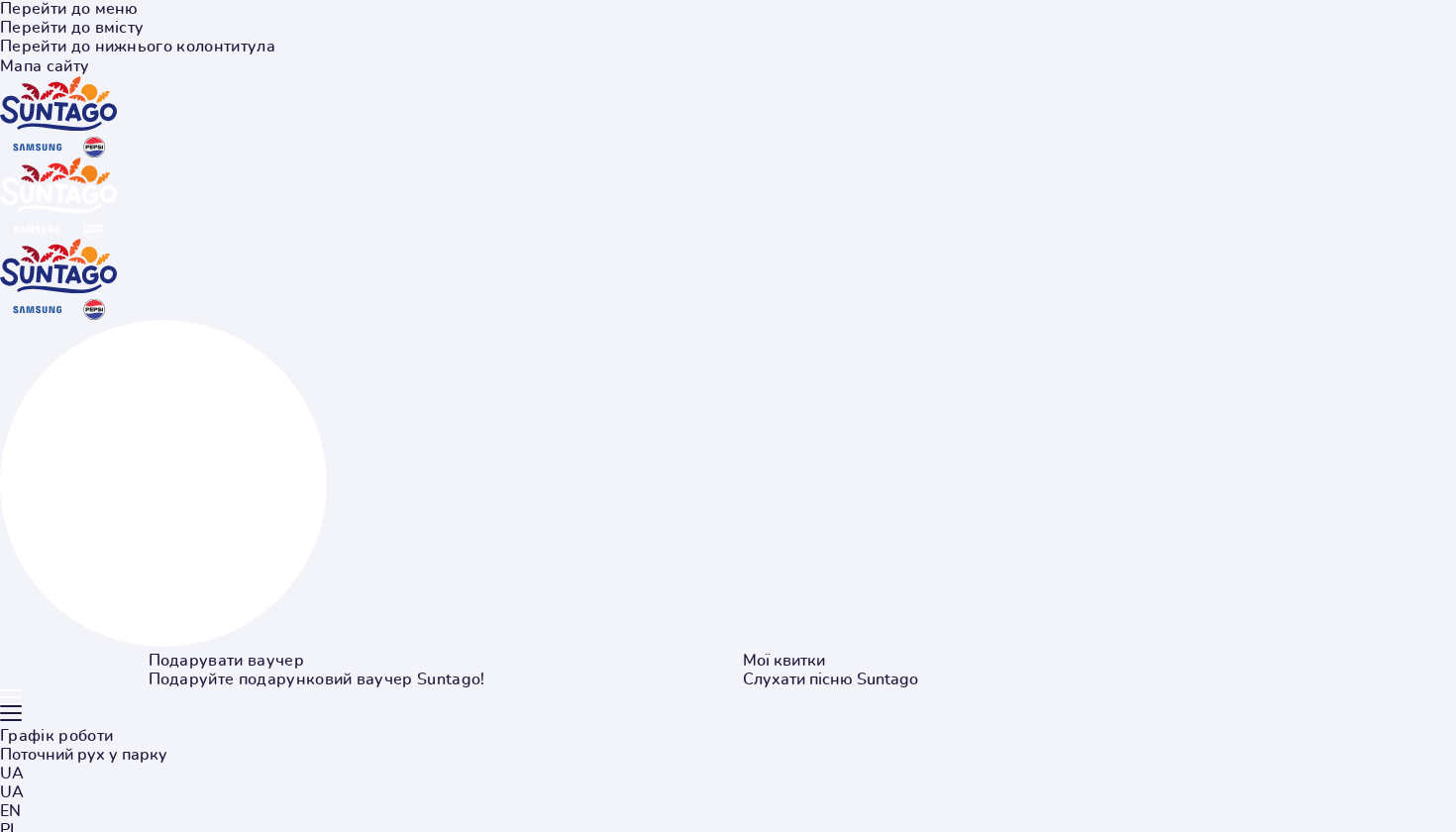 scroll, scrollTop: 0, scrollLeft: 0, axis: both 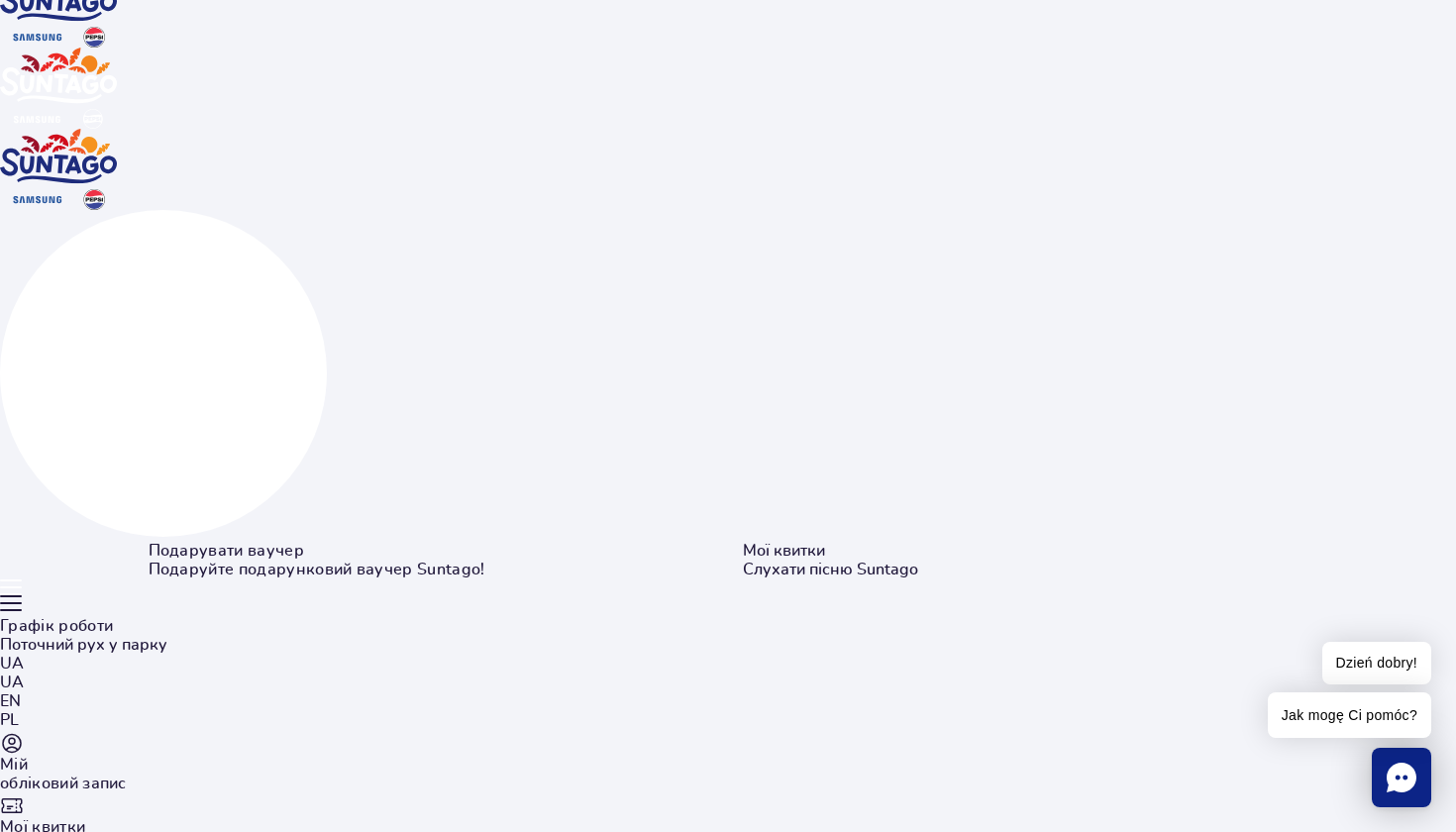 click on "[CITY] [STREET] [NUMBER]" at bounding box center [280, 11207] 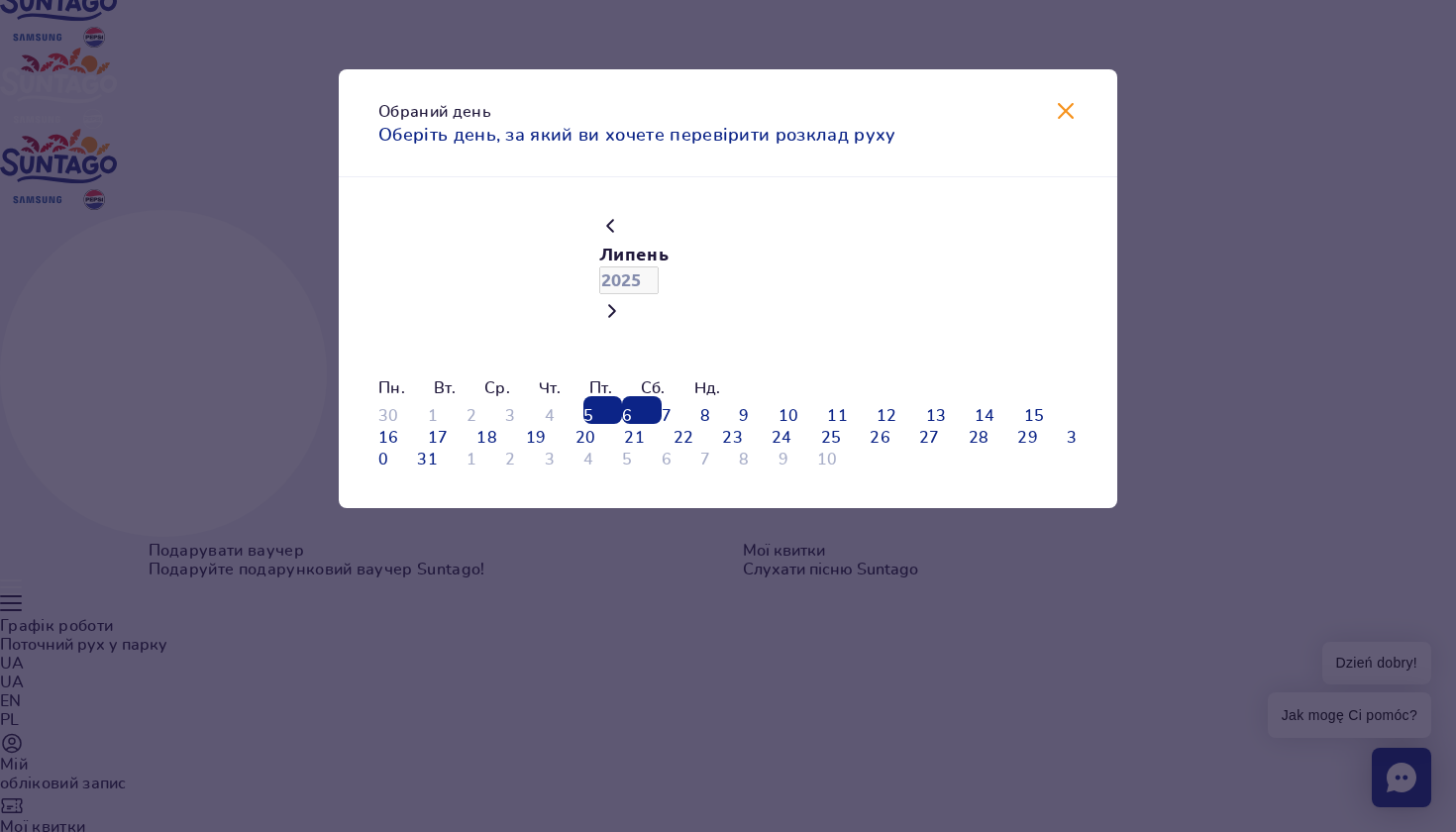 click on "6" at bounding box center [641, 410] 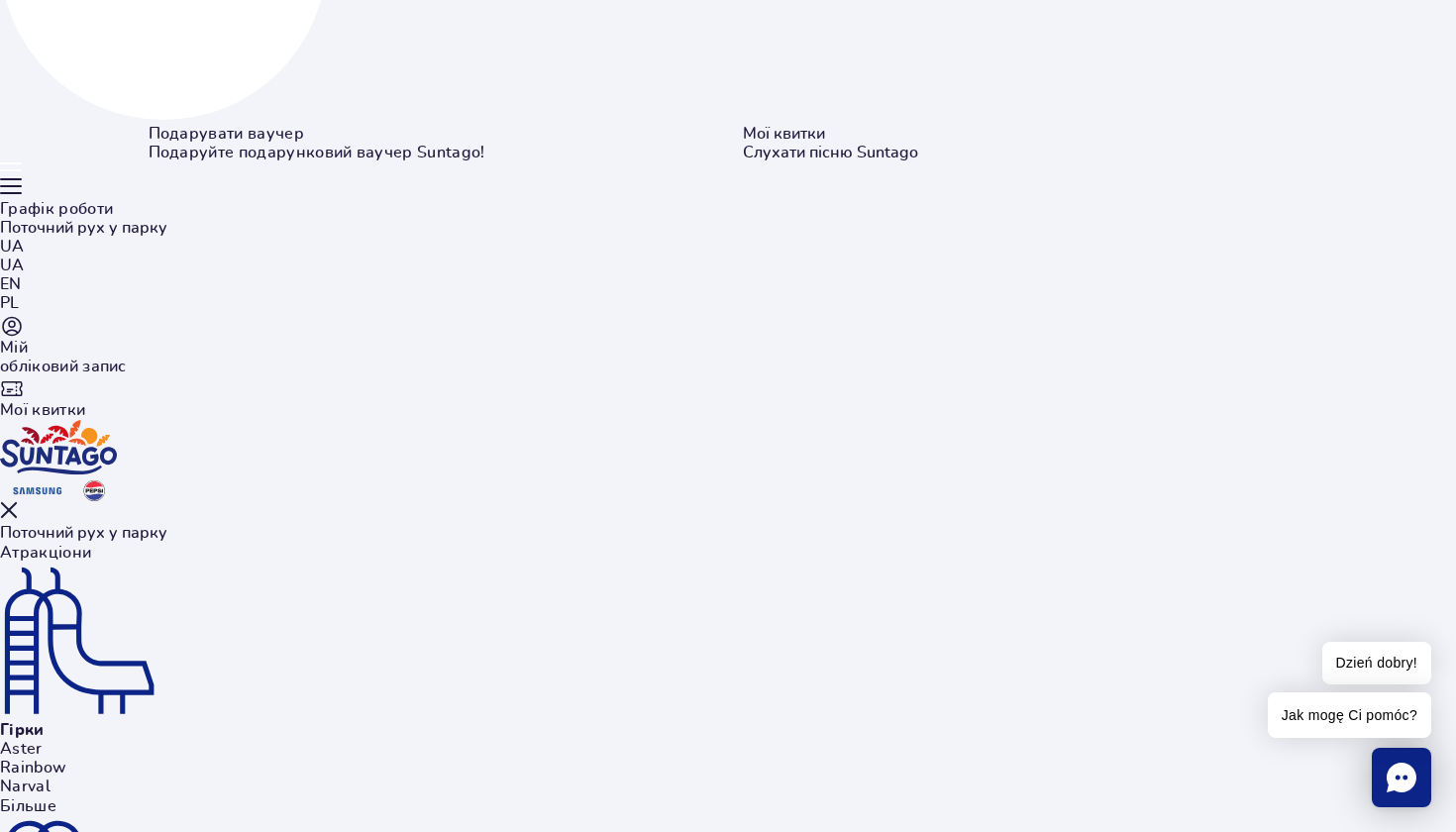scroll, scrollTop: 529, scrollLeft: 0, axis: vertical 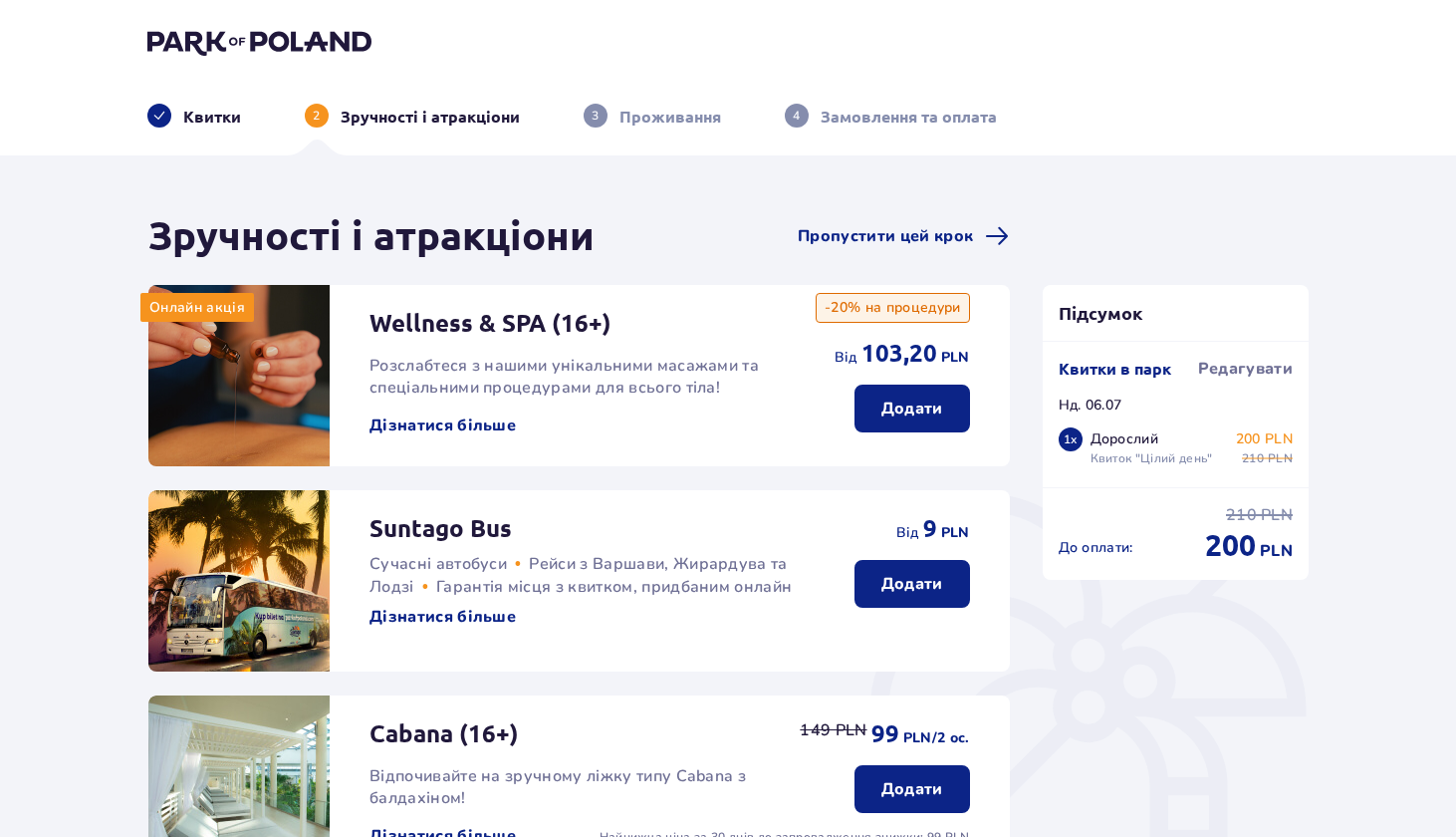 click on "Квитки" at bounding box center [212, 117] 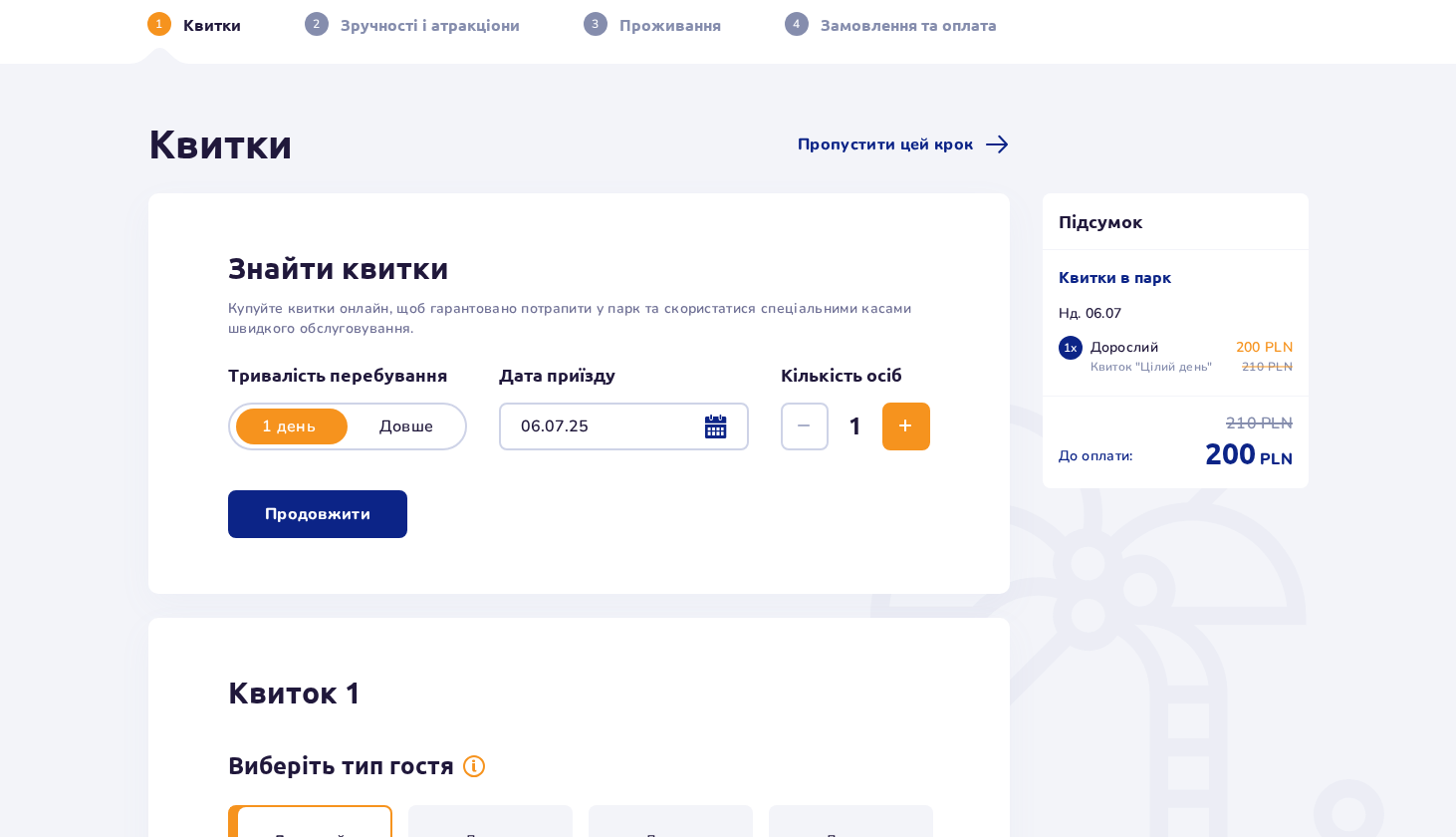 scroll, scrollTop: 161, scrollLeft: 0, axis: vertical 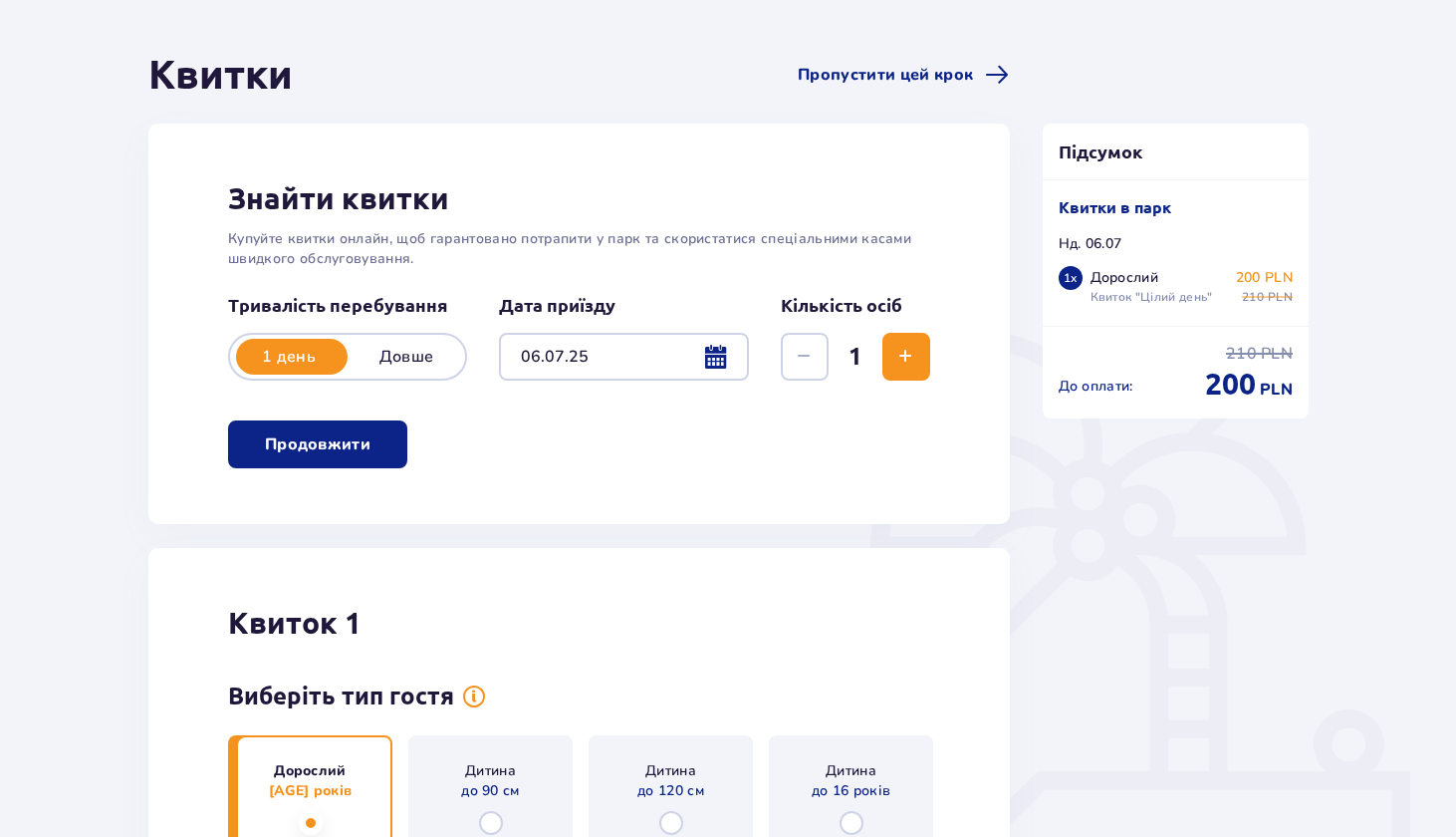 click at bounding box center [906, 357] 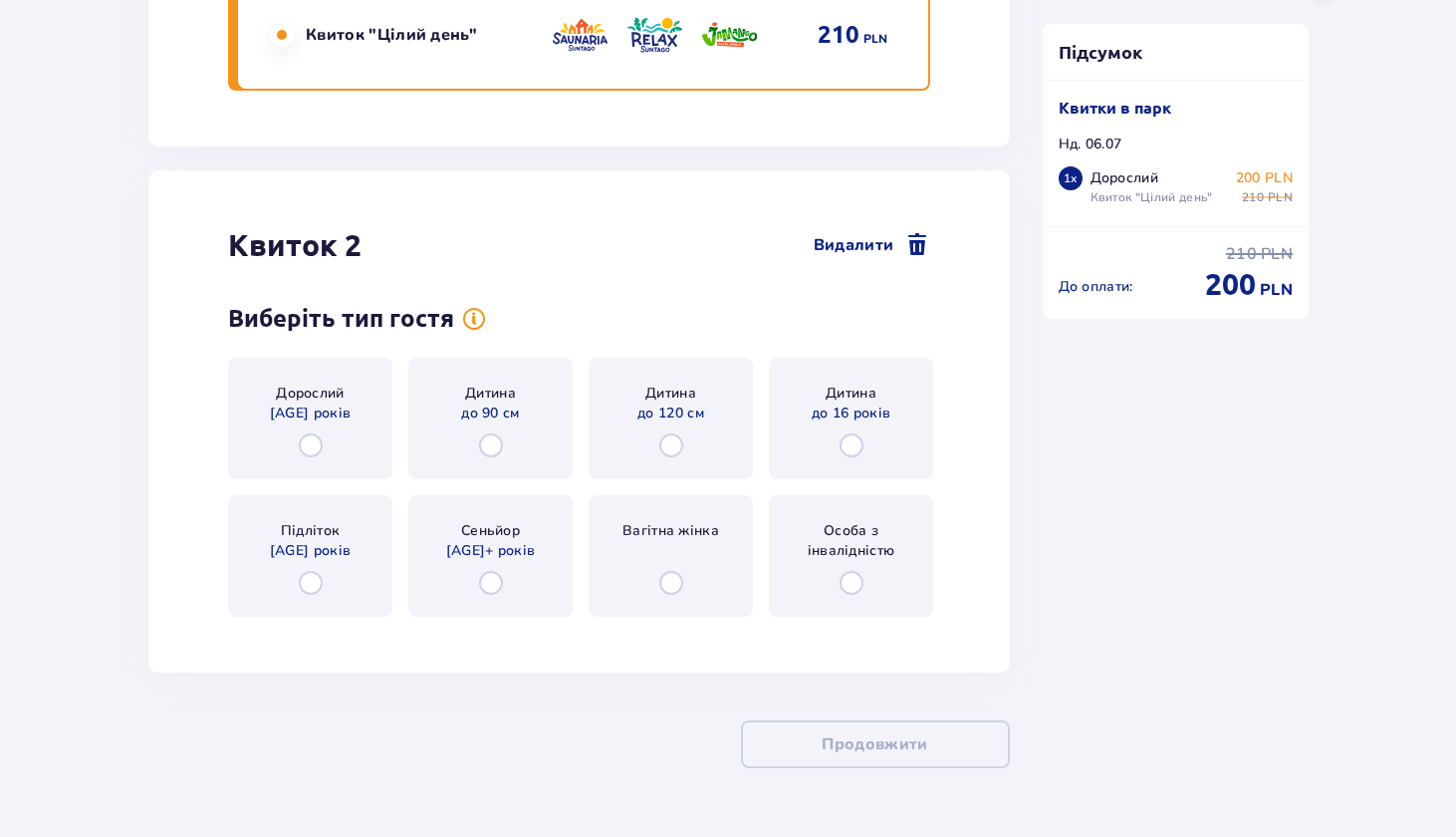 scroll, scrollTop: 2136, scrollLeft: 0, axis: vertical 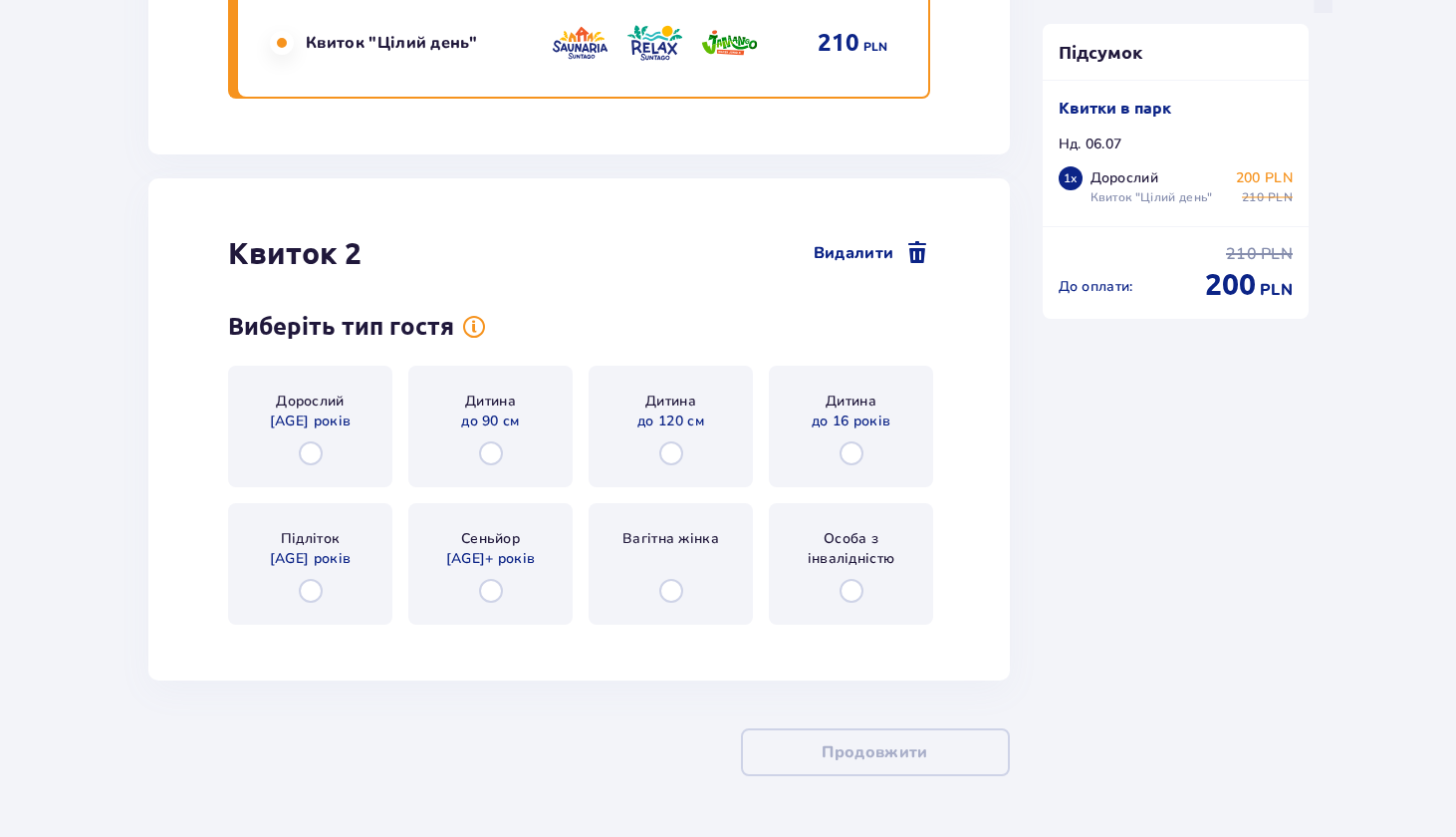 click on "Дорослий 18-65 років" at bounding box center (310, 426) 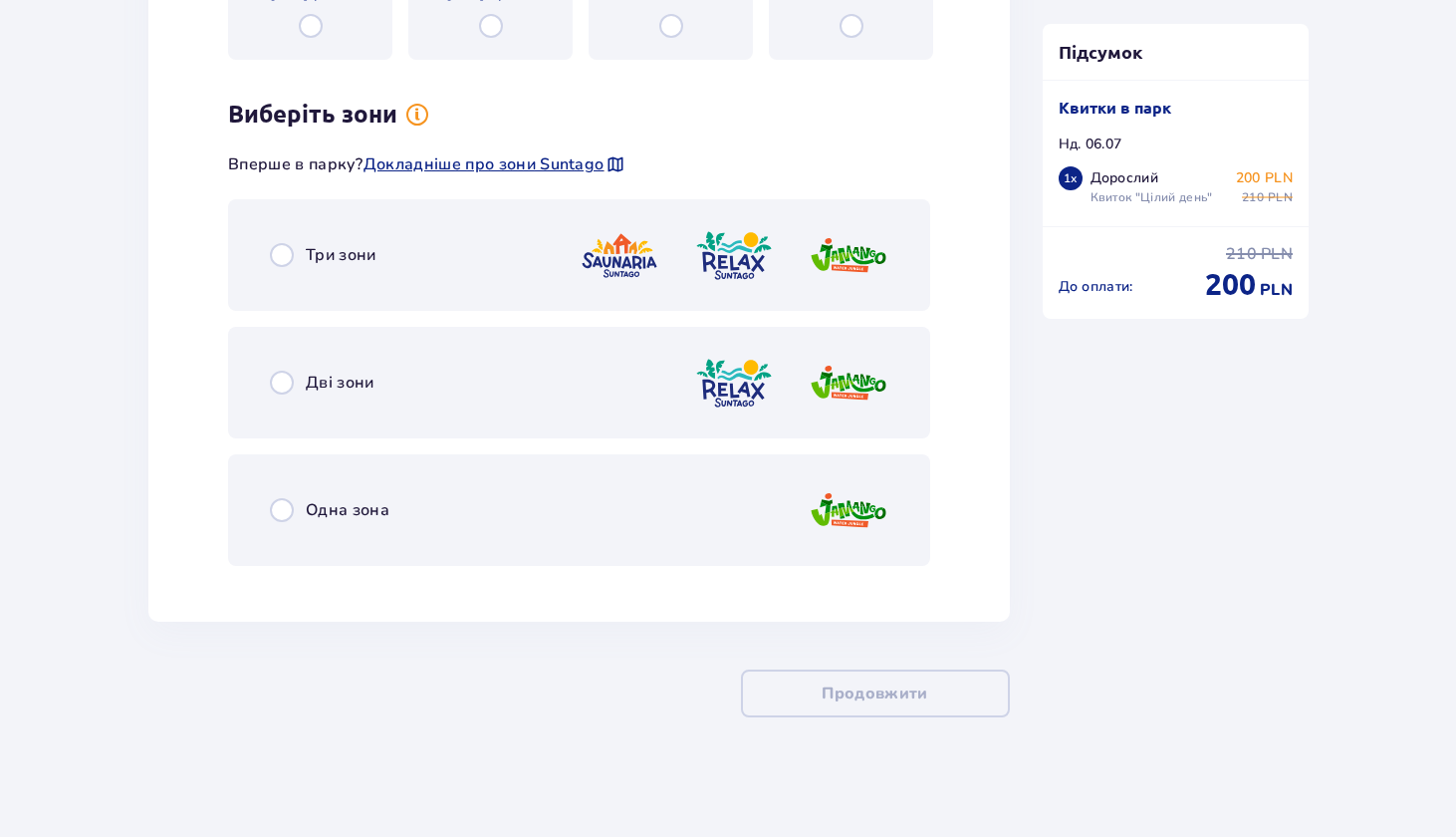 click at bounding box center (282, 255) 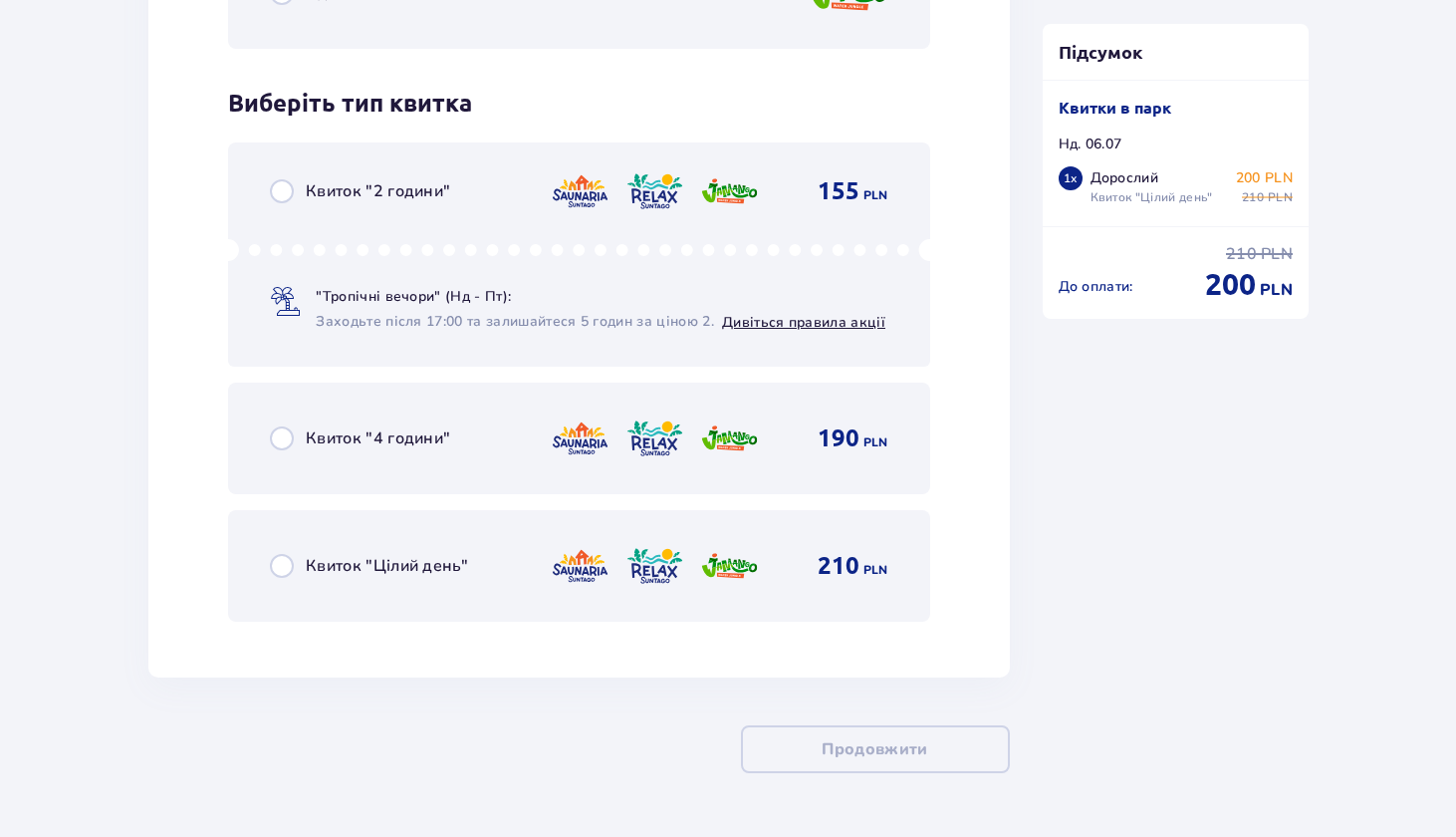 scroll, scrollTop: 3213, scrollLeft: 0, axis: vertical 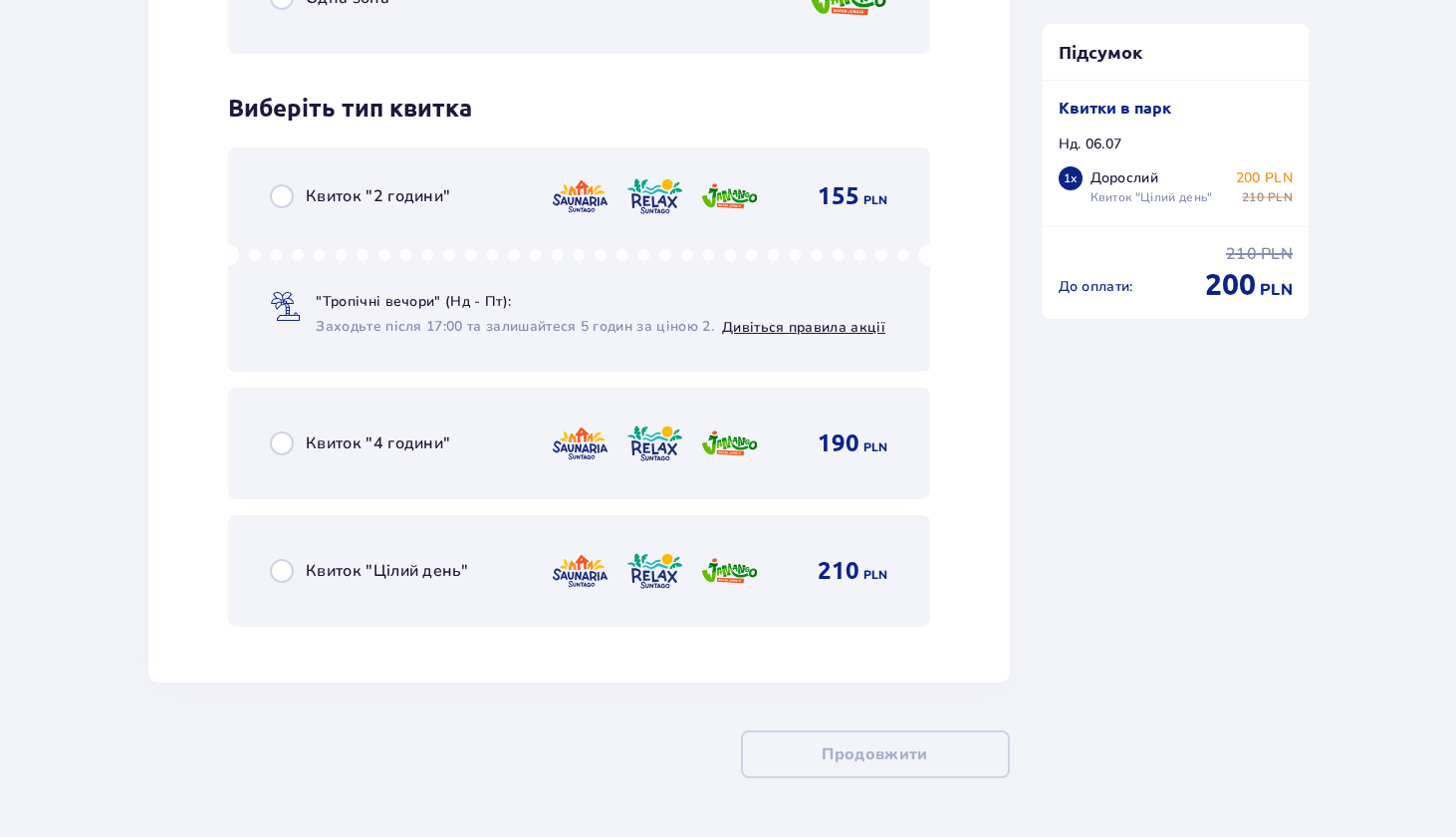 click at bounding box center (282, 571) 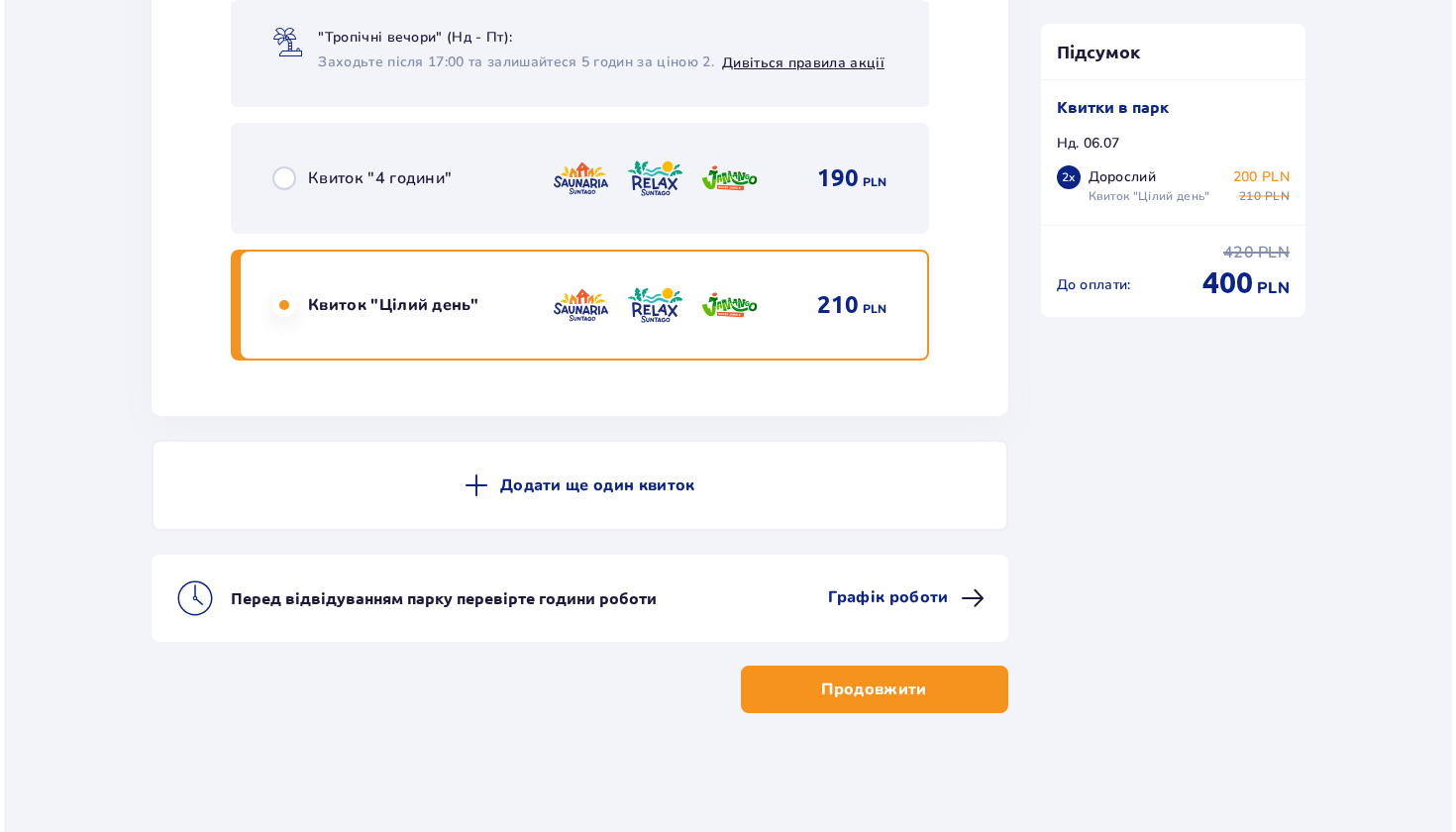 scroll, scrollTop: 3457, scrollLeft: 0, axis: vertical 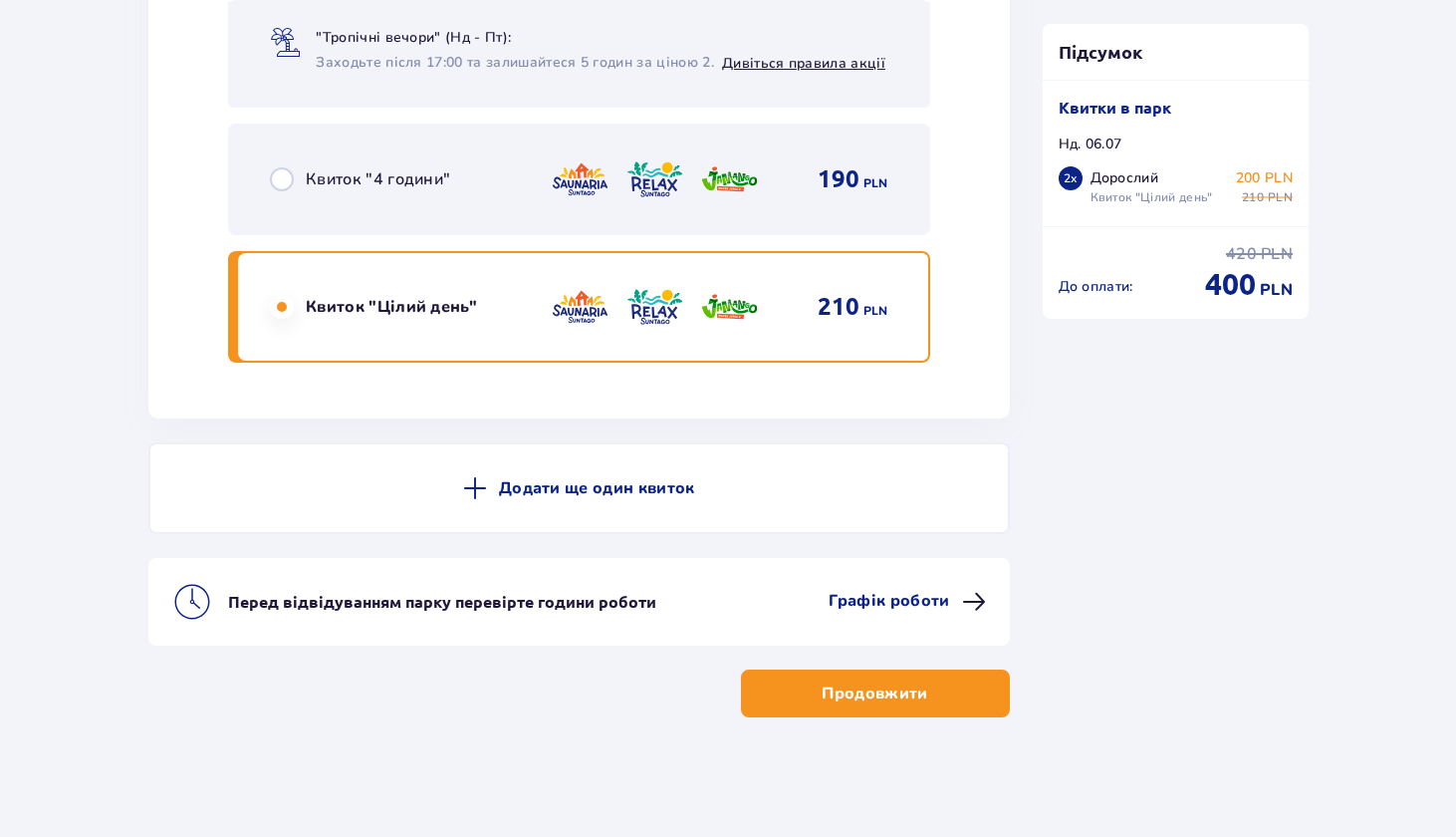click on "Графік роботи" at bounding box center [888, 601] 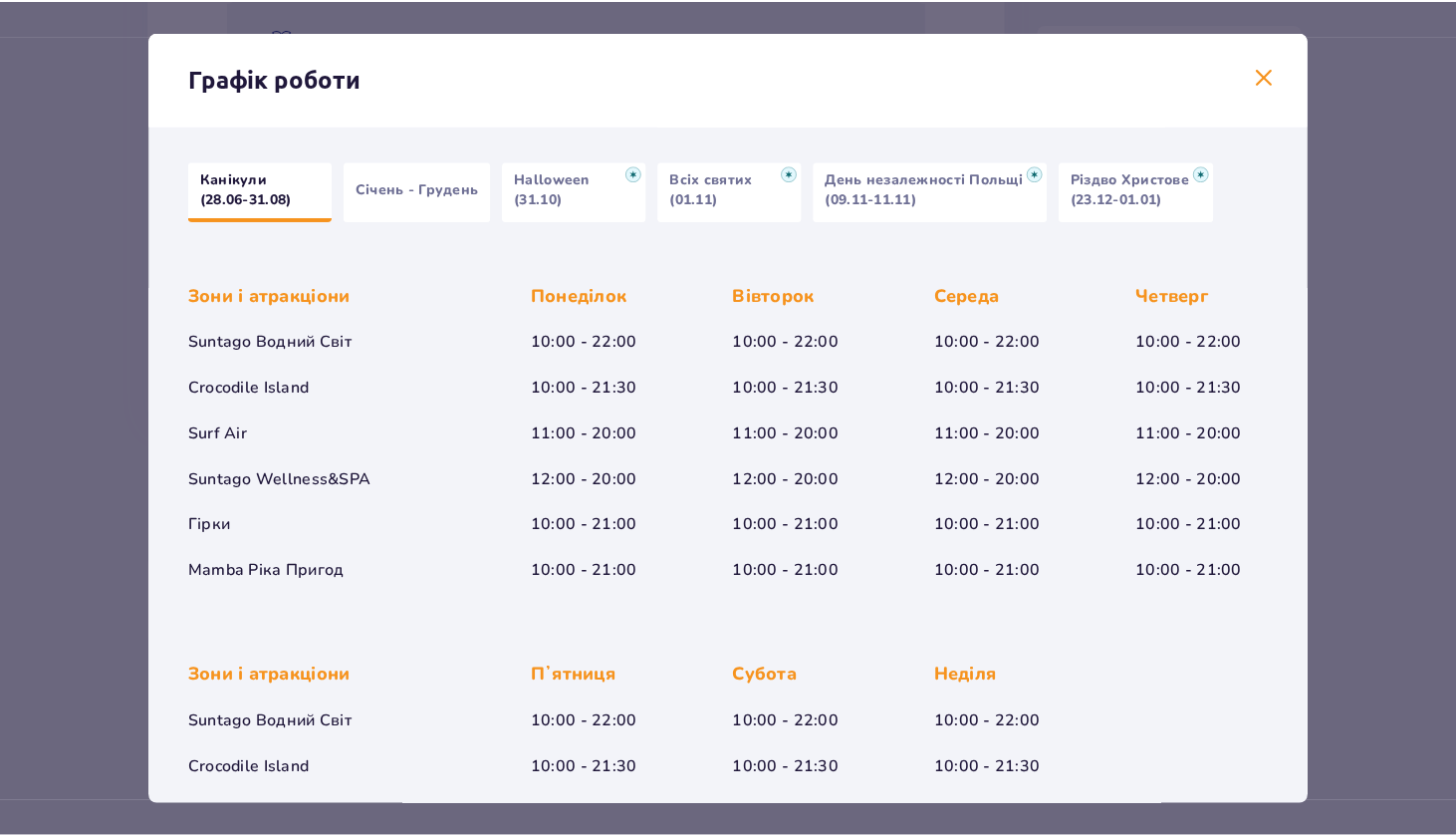scroll, scrollTop: 1, scrollLeft: 0, axis: vertical 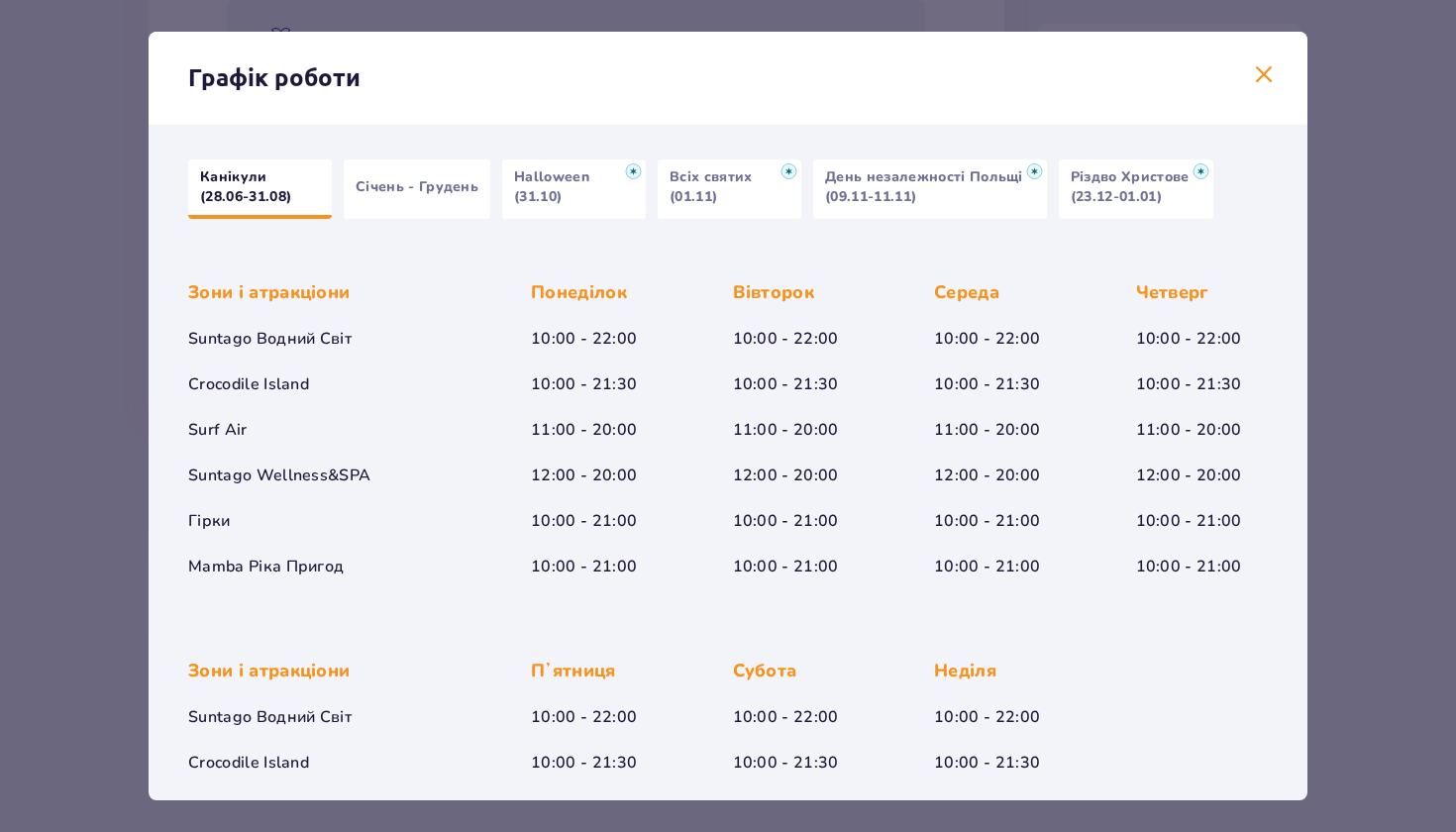 click at bounding box center (1264, 75) 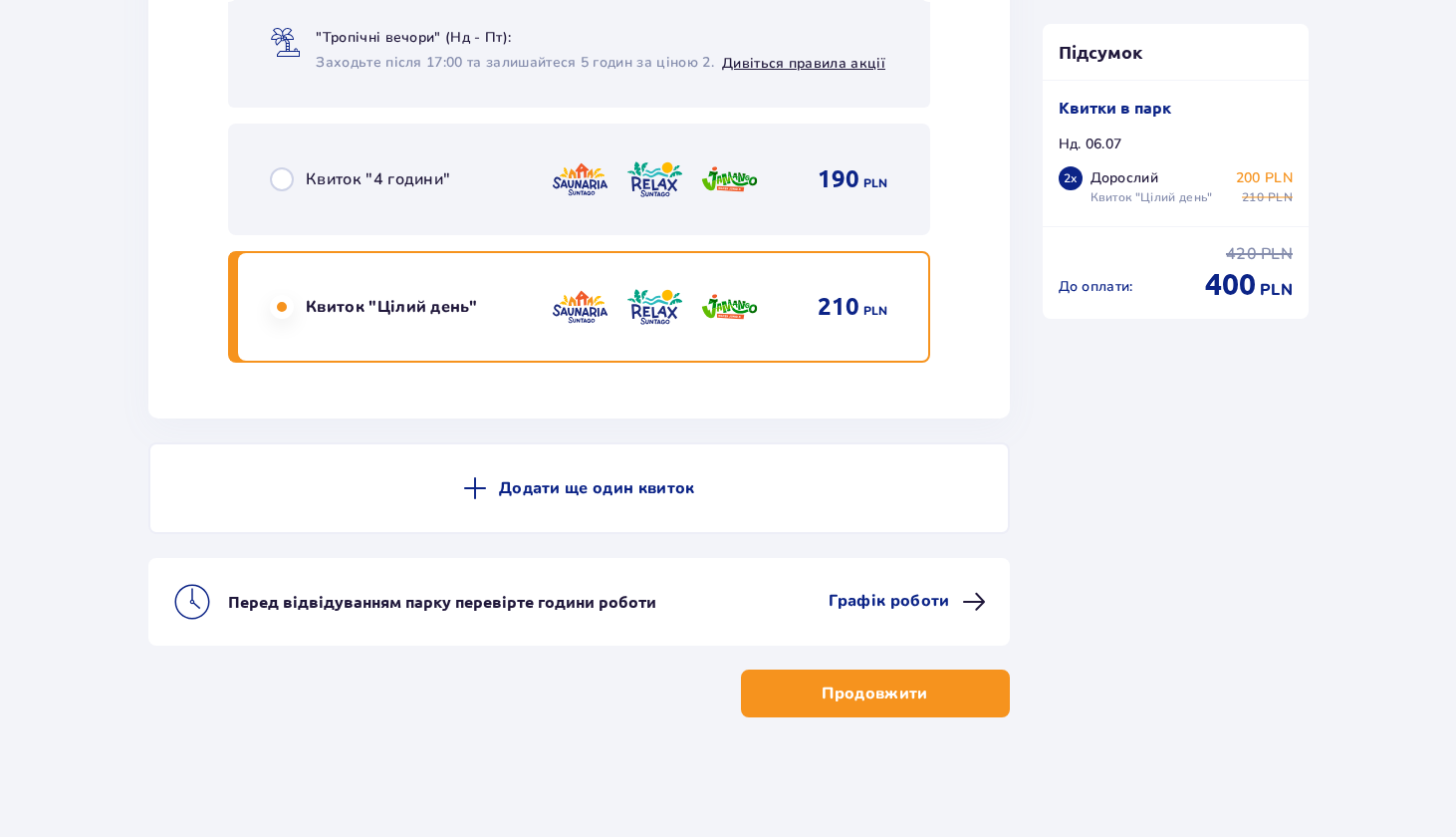 click on "Продовжити" at bounding box center [874, 694] 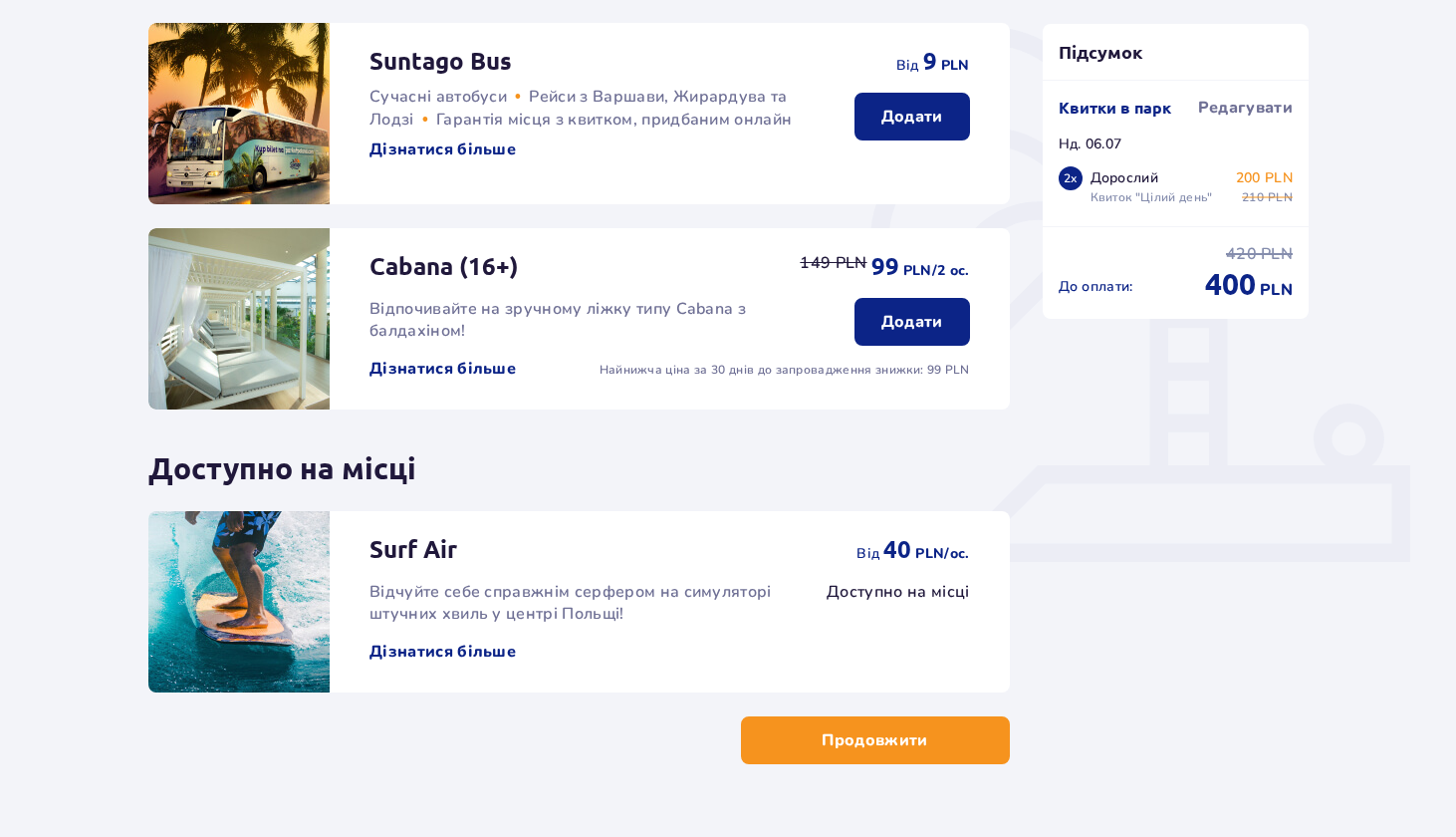 scroll, scrollTop: 453, scrollLeft: 0, axis: vertical 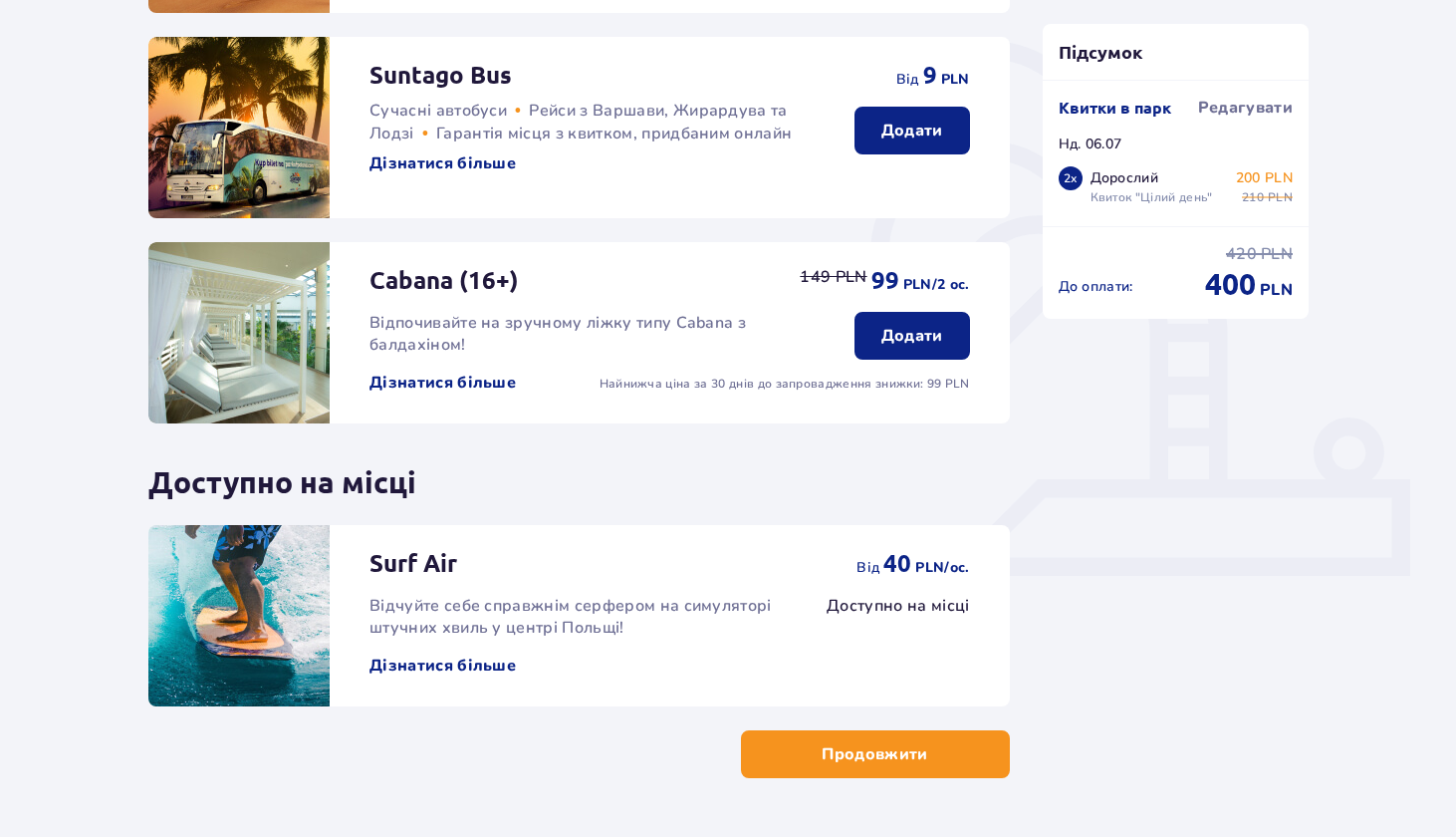 click on "Додати" at bounding box center [912, 131] 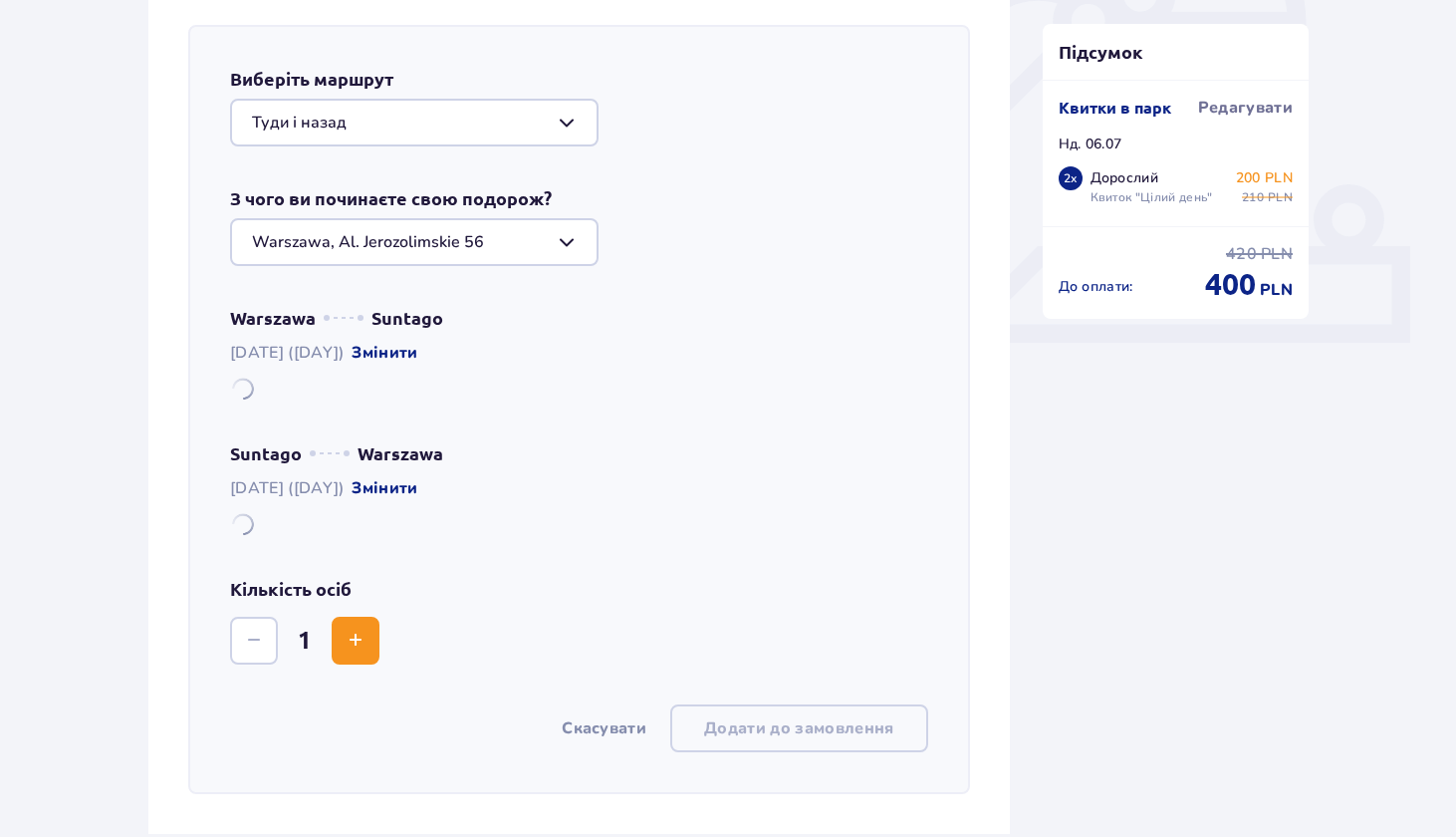 scroll, scrollTop: 688, scrollLeft: 0, axis: vertical 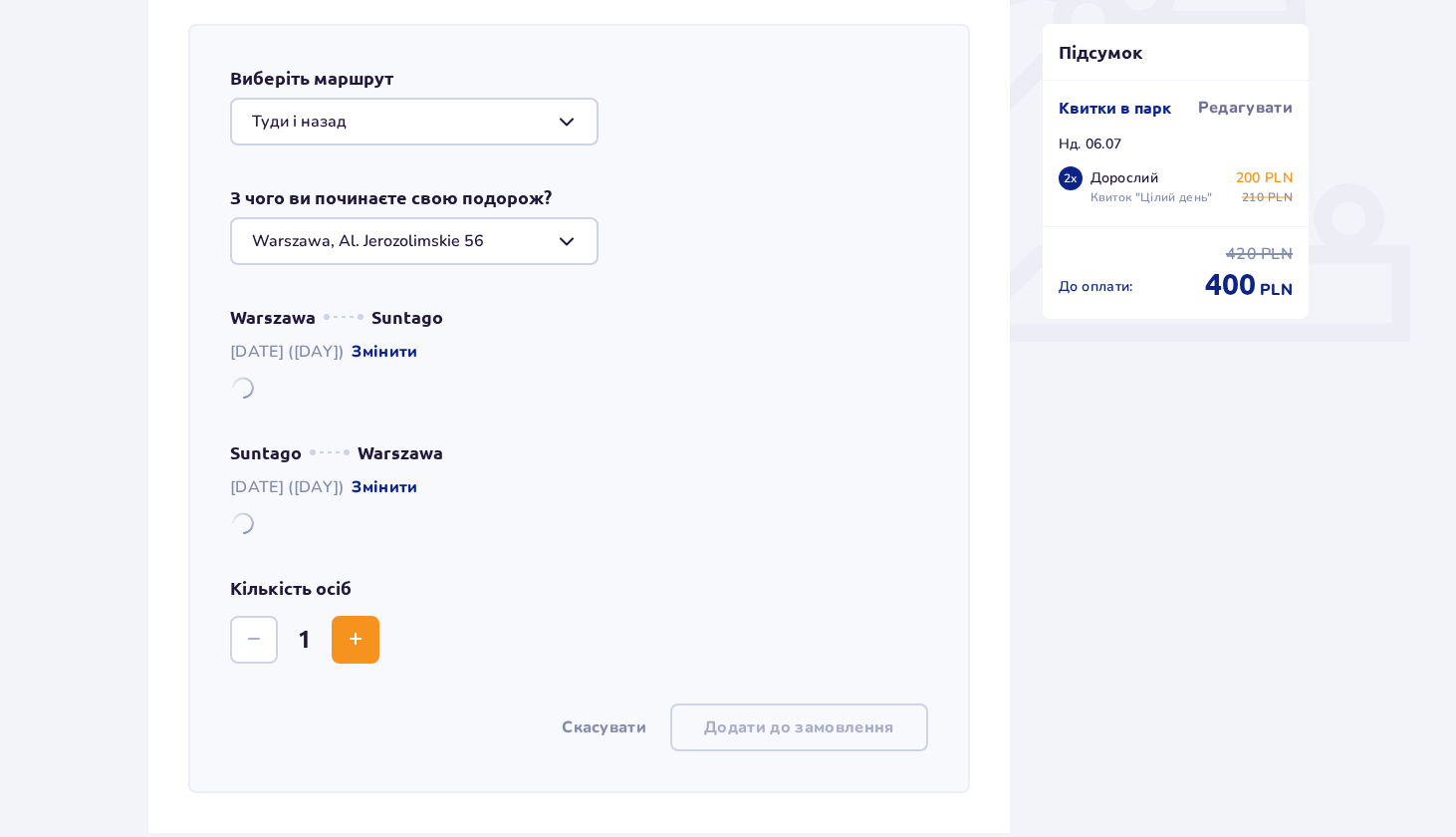 click at bounding box center (414, 122) 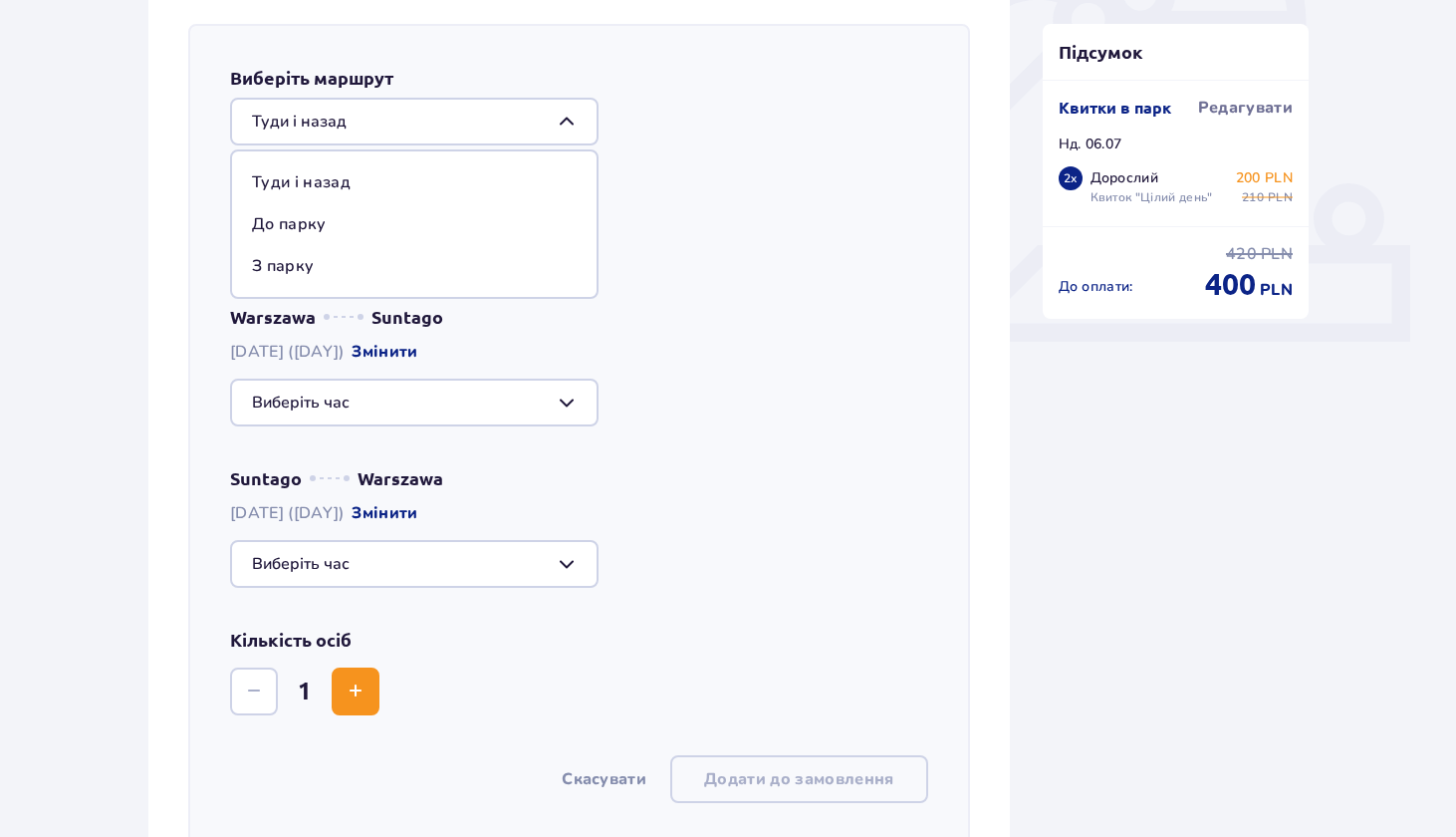 click at bounding box center [414, 122] 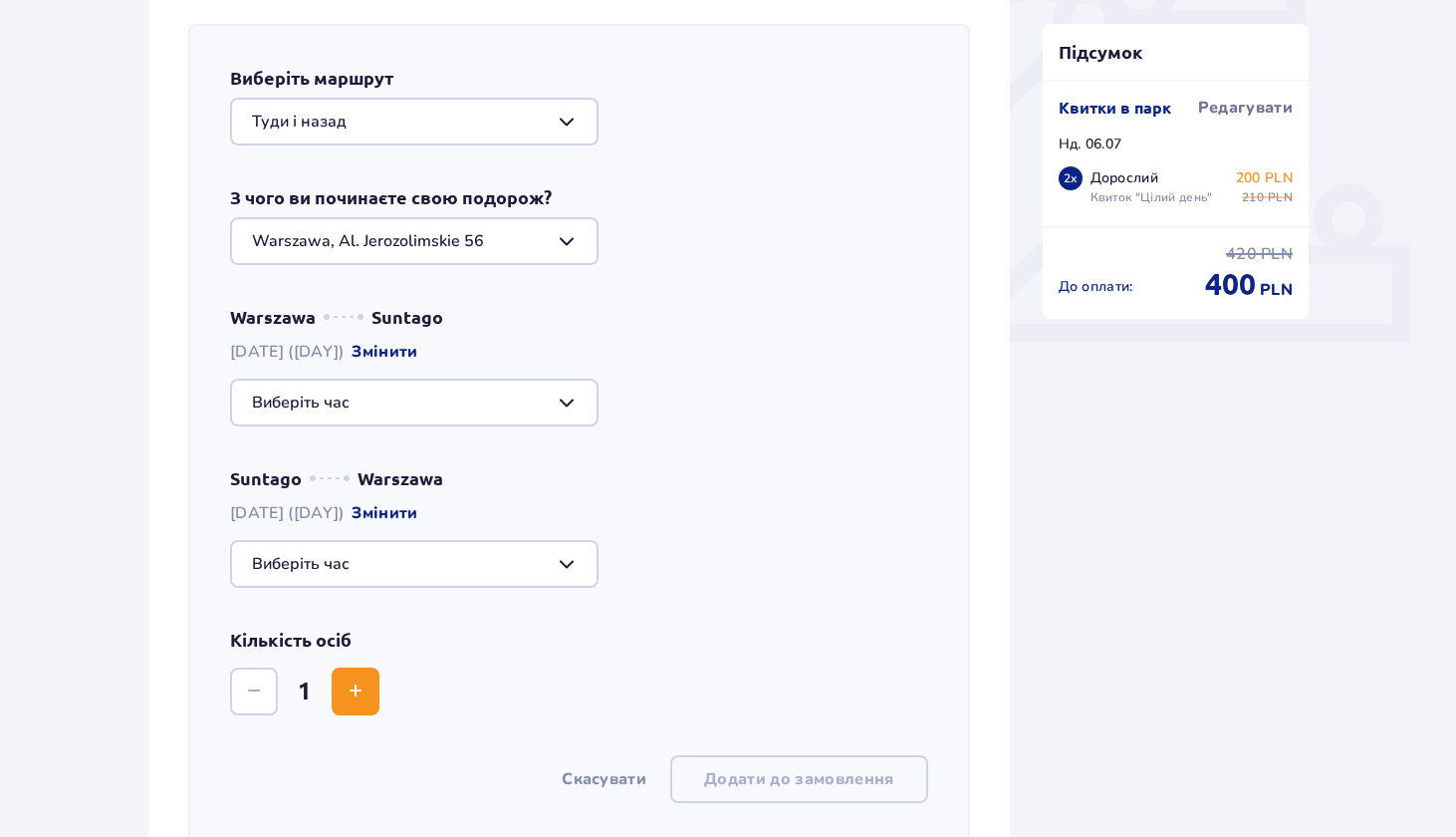 click at bounding box center (414, 241) 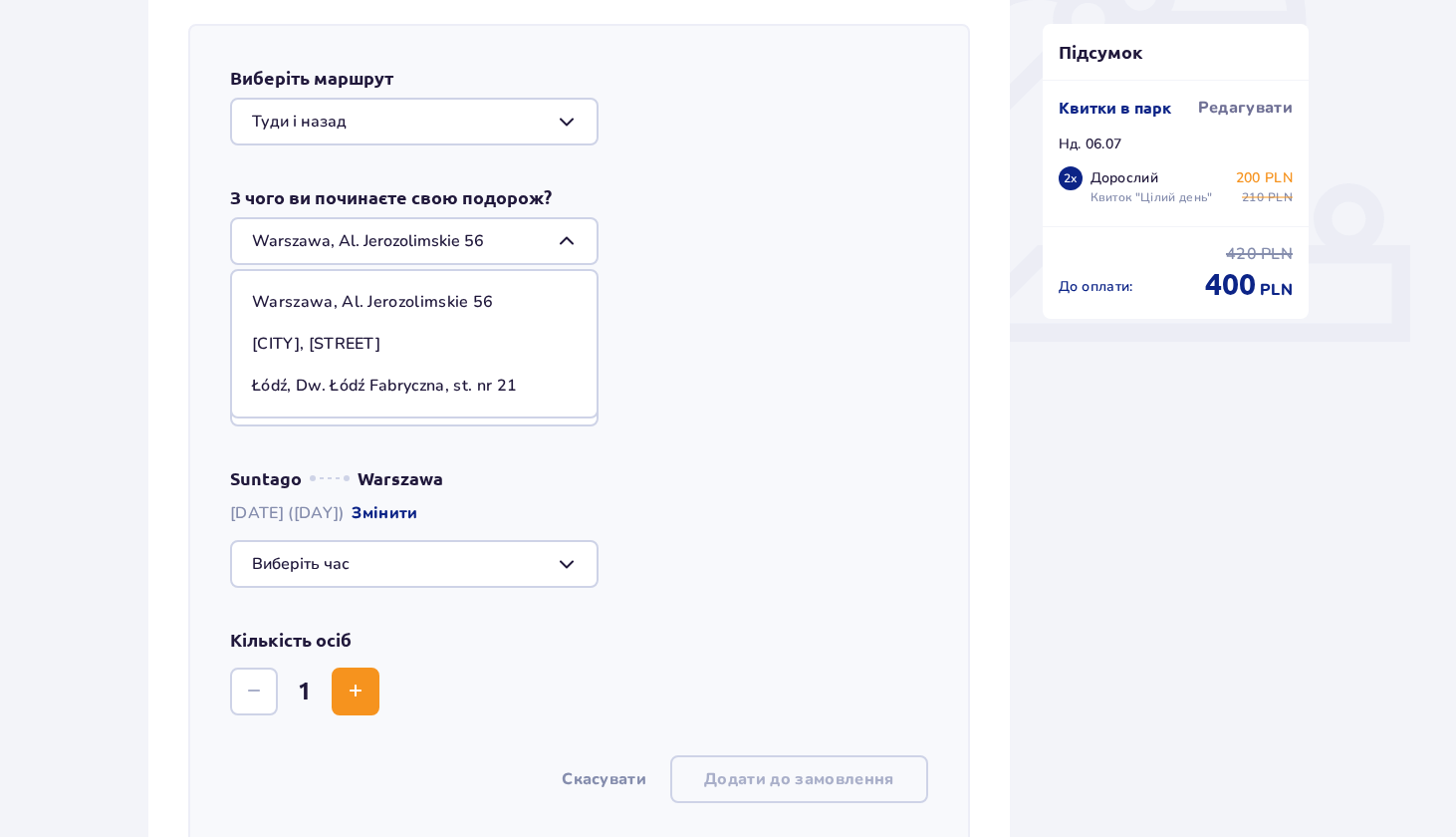 click at bounding box center (414, 241) 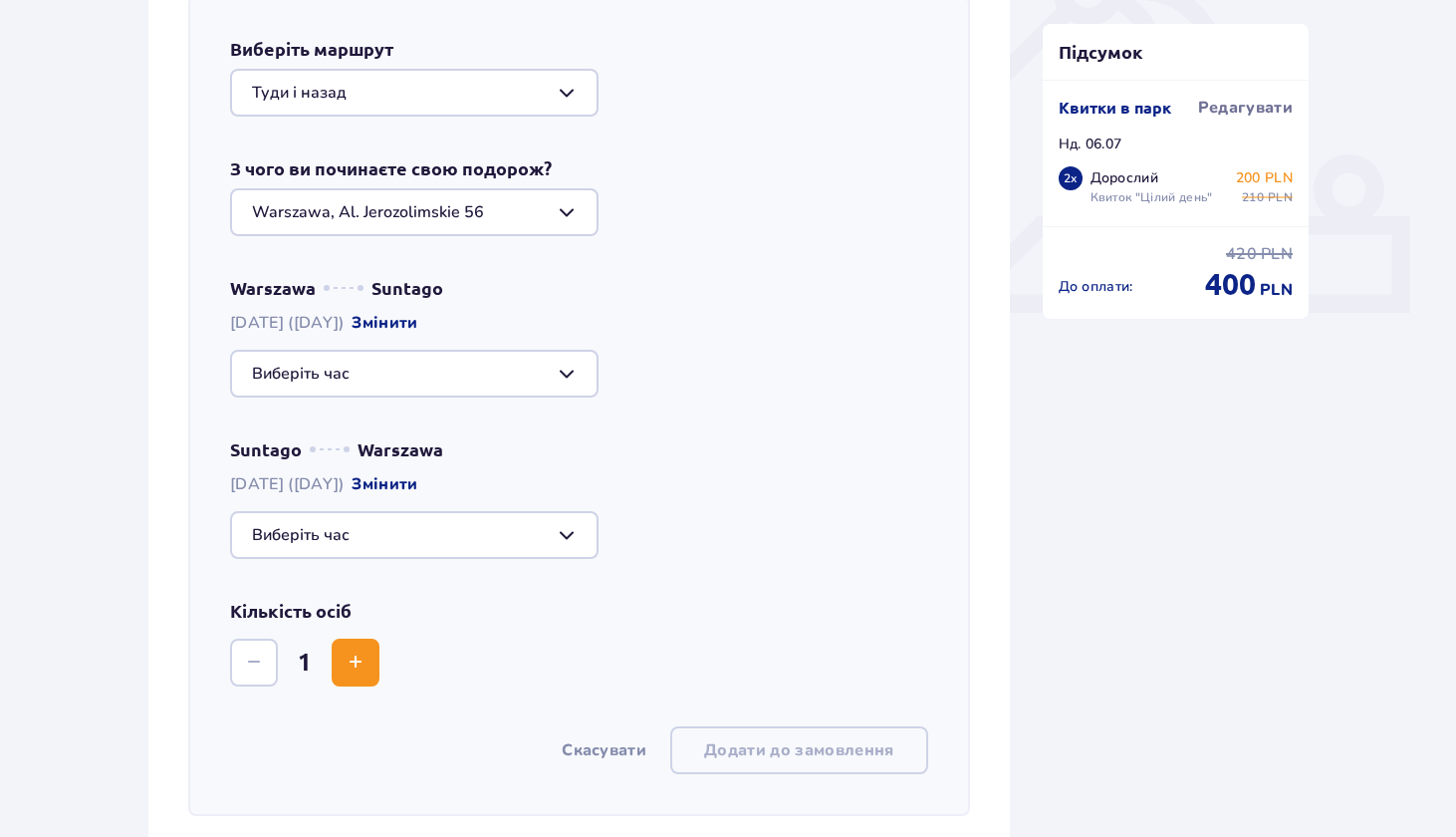 scroll, scrollTop: 716, scrollLeft: 0, axis: vertical 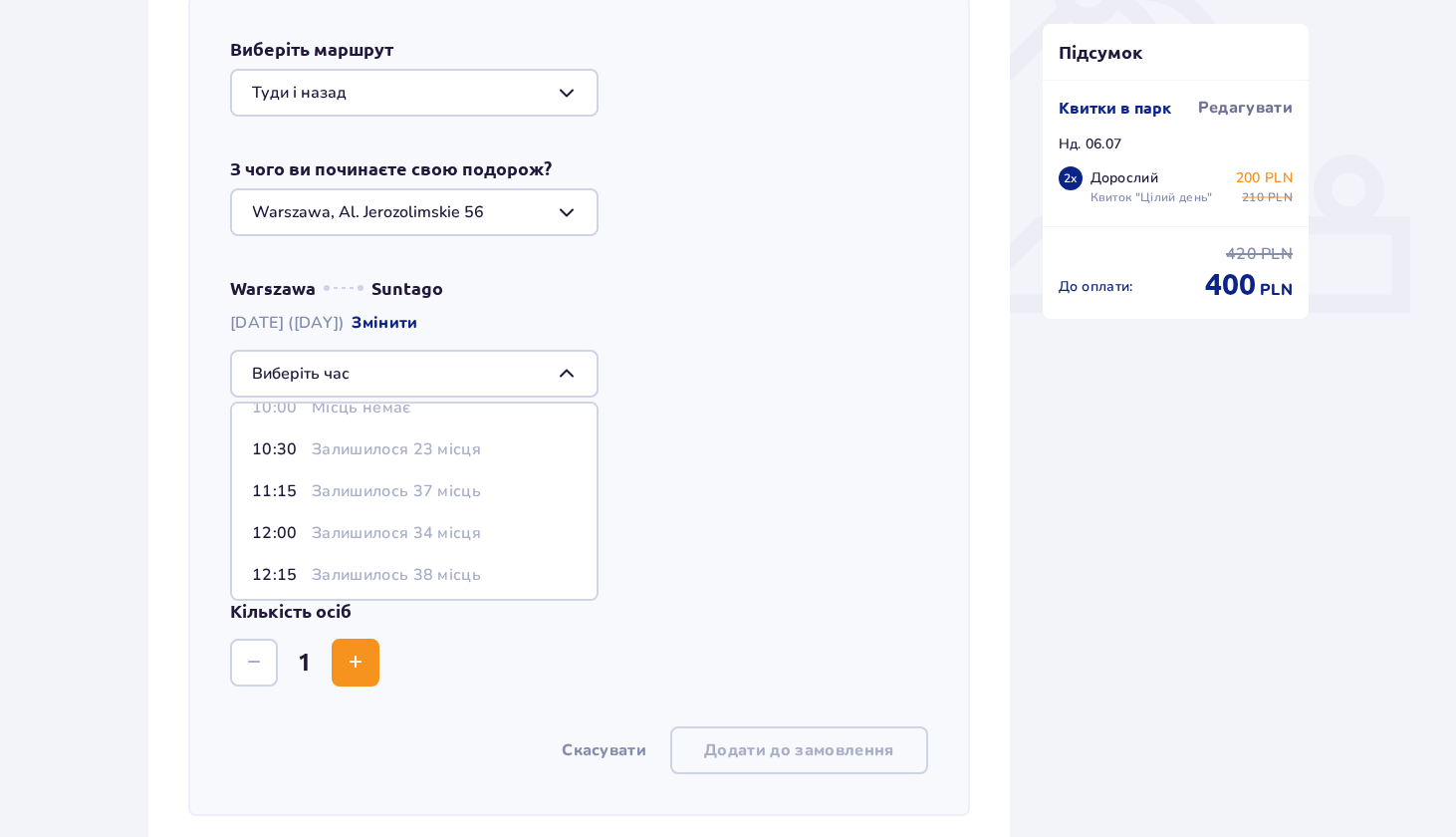 click on "10:30" at bounding box center [278, 449] 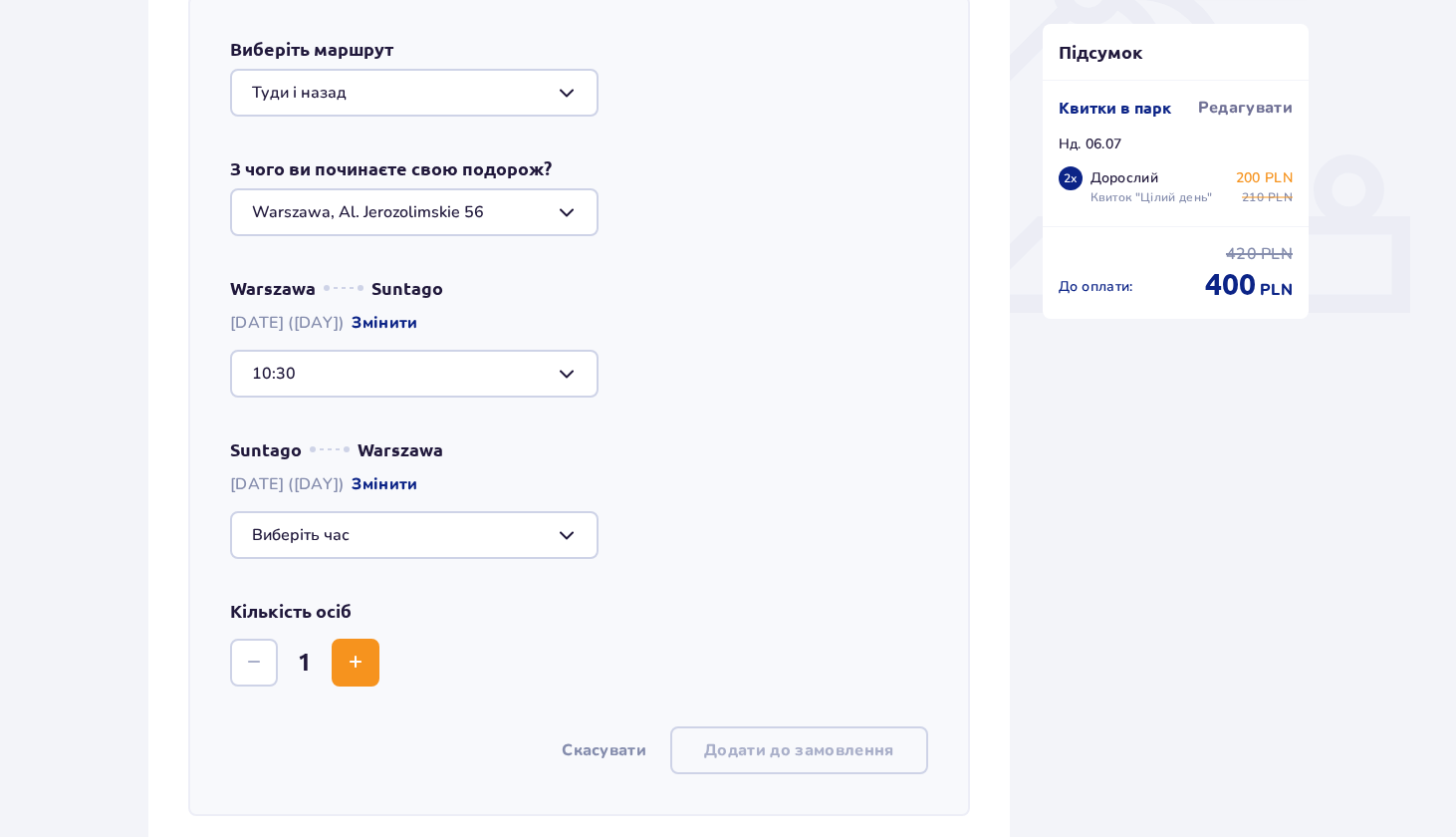 click at bounding box center [414, 535] 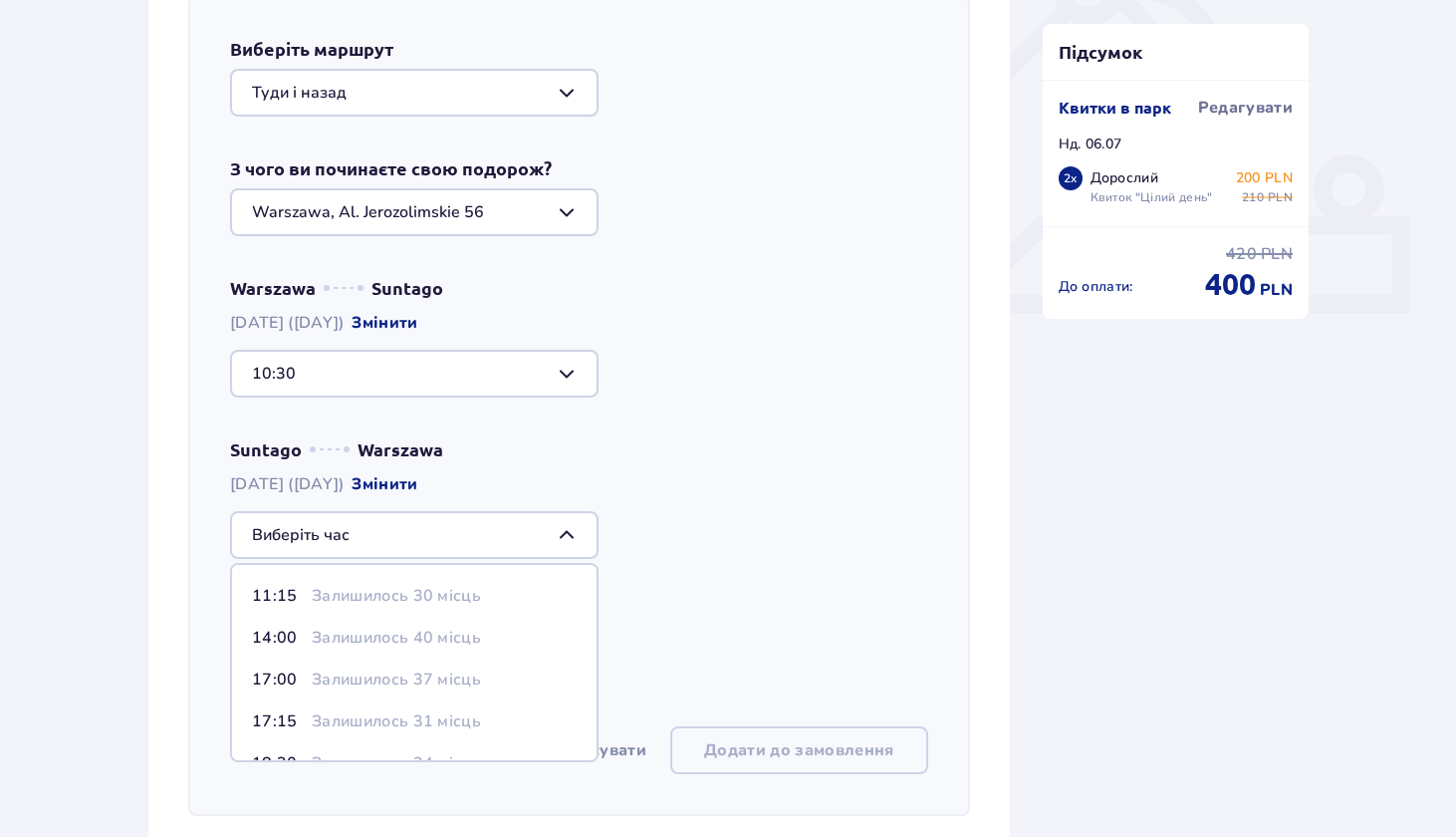 scroll, scrollTop: 243, scrollLeft: 0, axis: vertical 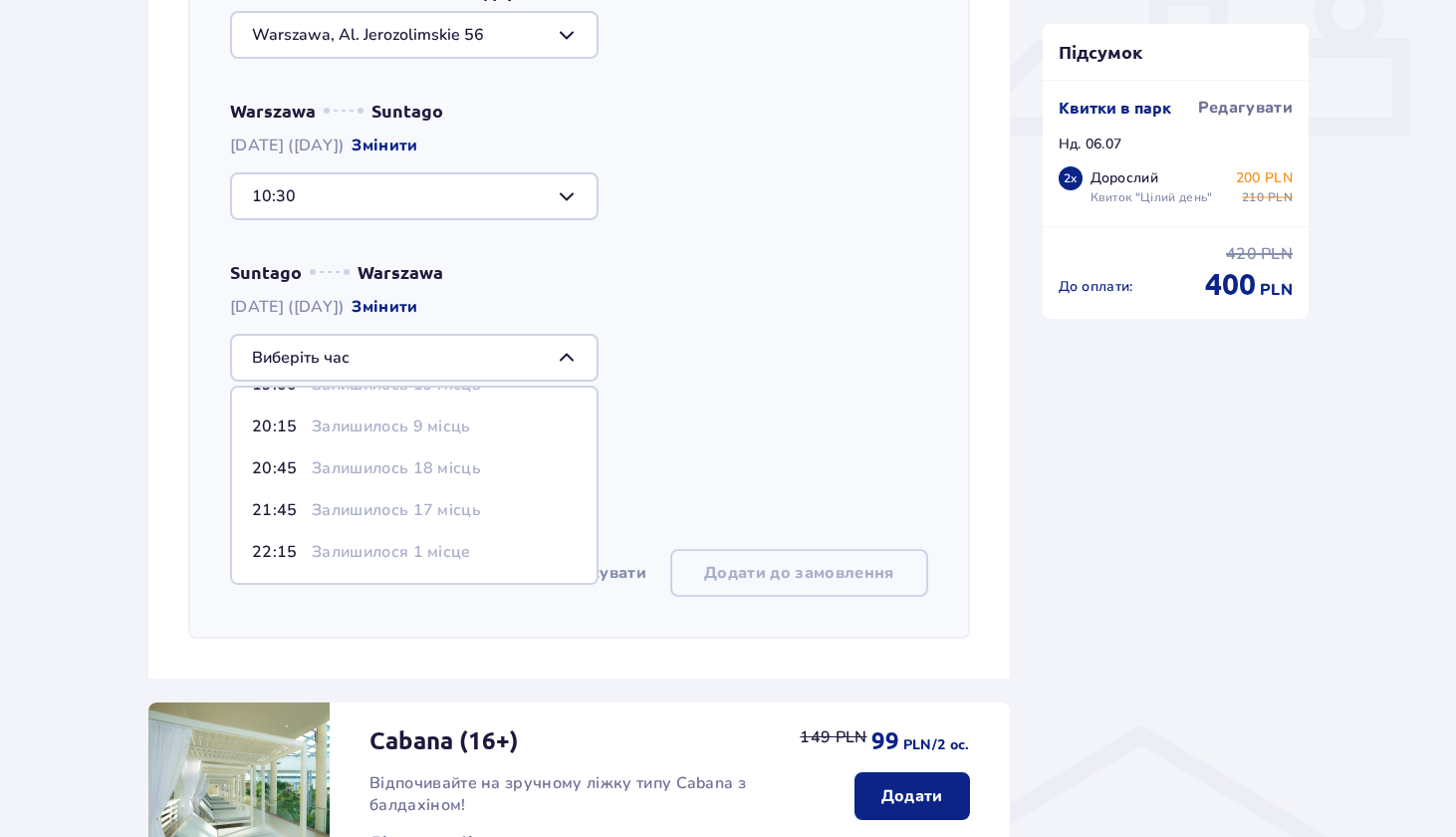 click on "Залишилось 17 місць" at bounding box center (396, 510) 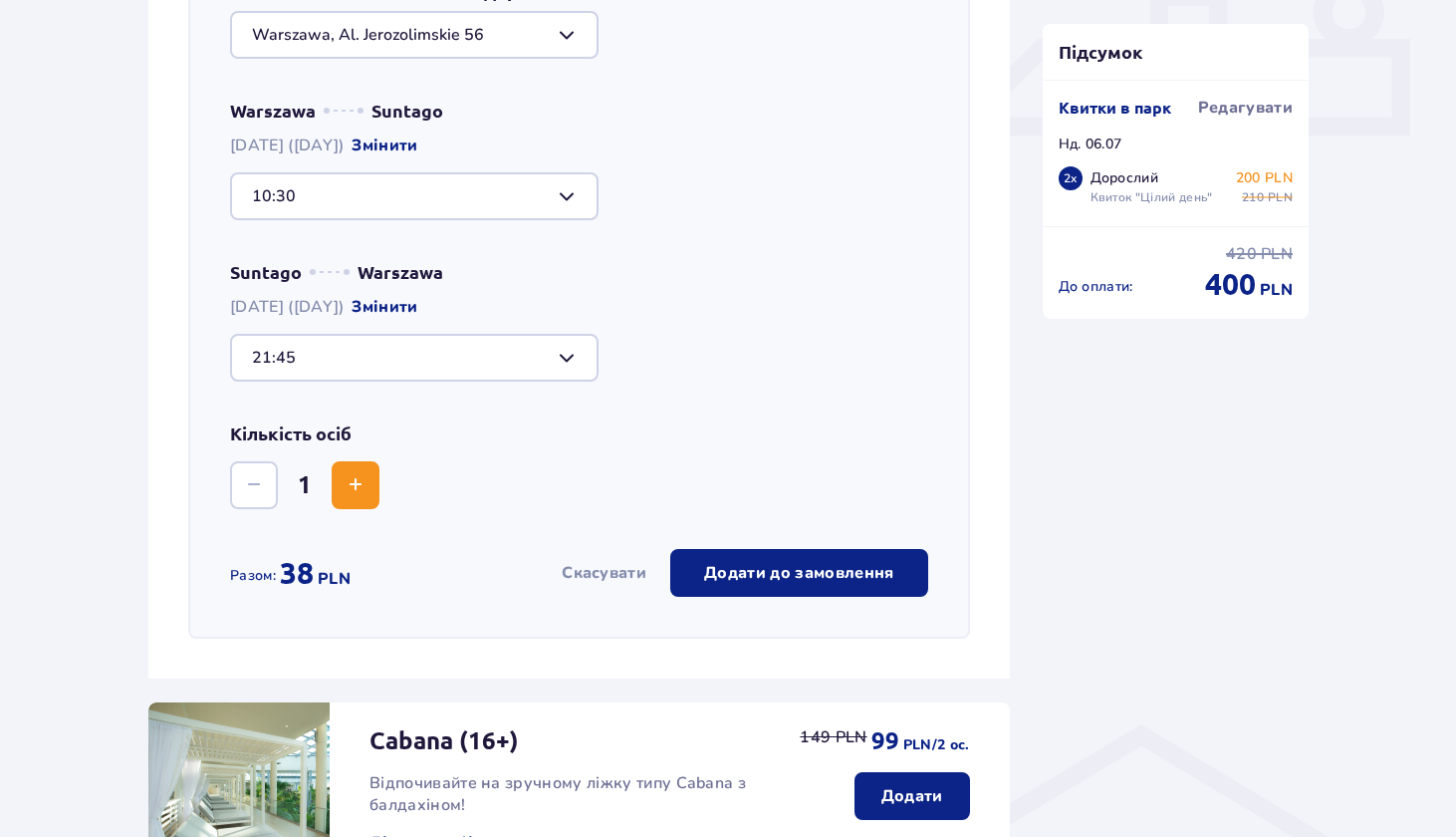 click at bounding box center [356, 485] 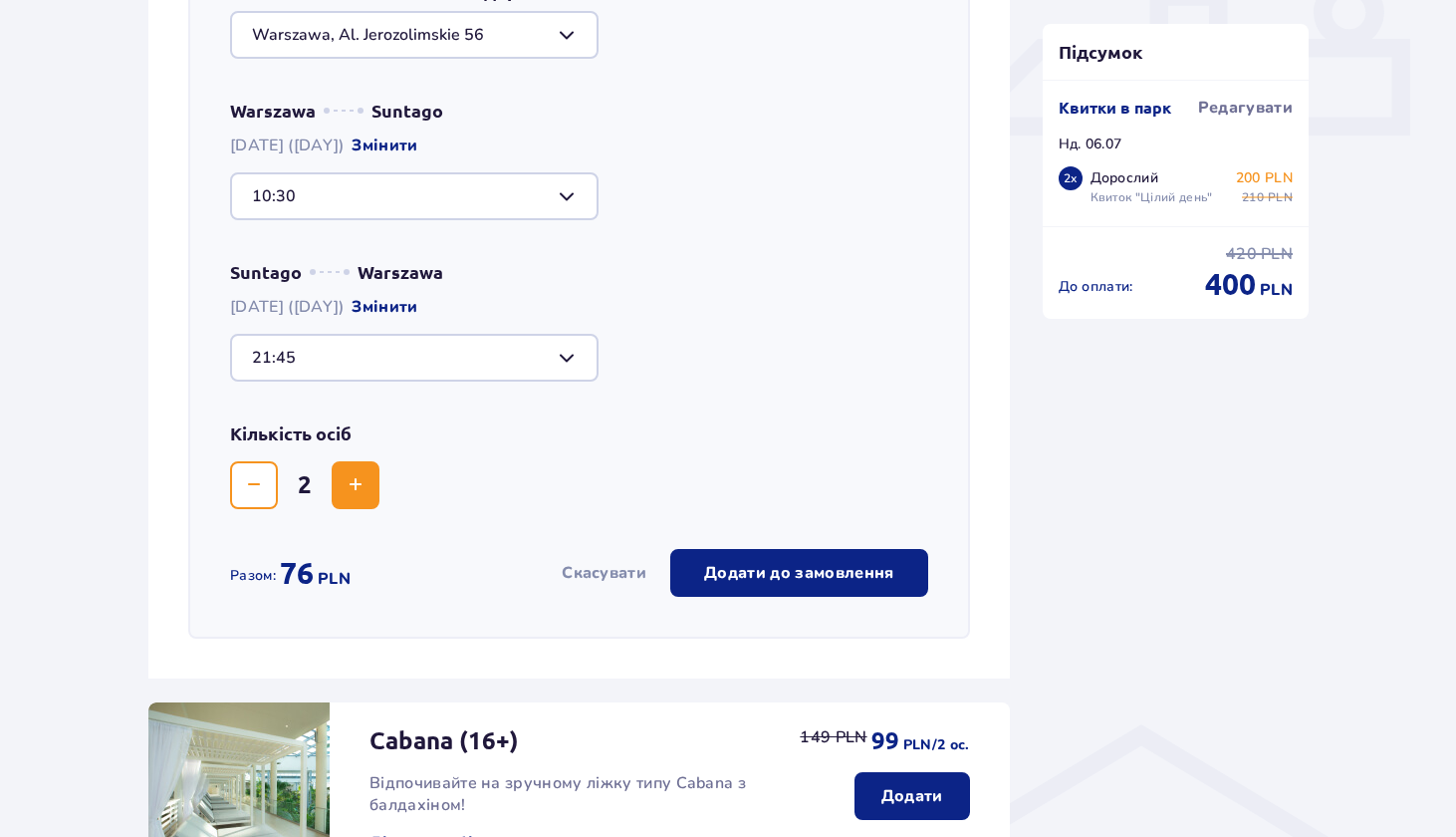 click on "Додати до замовлення" at bounding box center (799, 573) 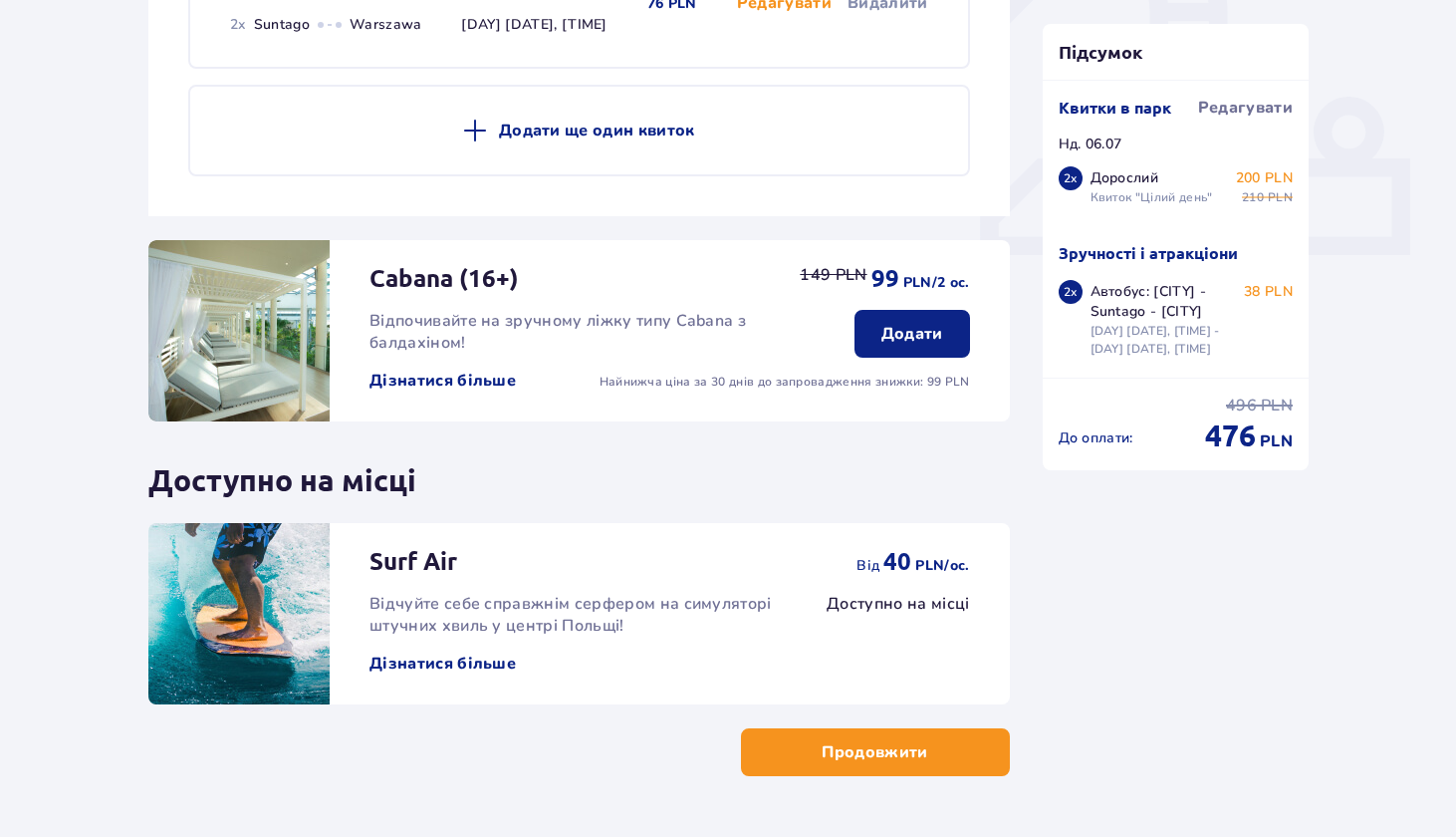 scroll, scrollTop: 775, scrollLeft: 1, axis: both 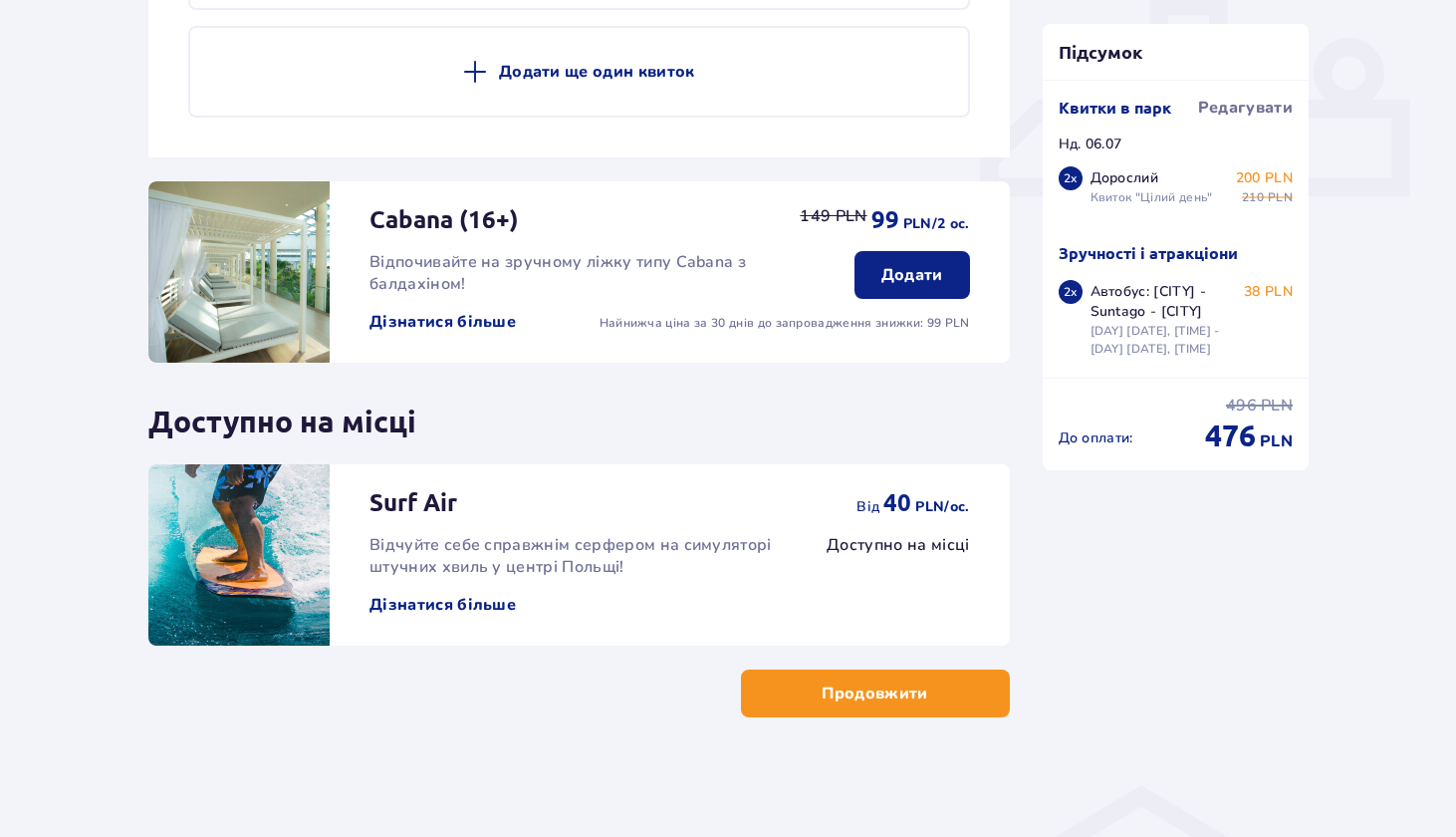 click on "Продовжити" at bounding box center [874, 694] 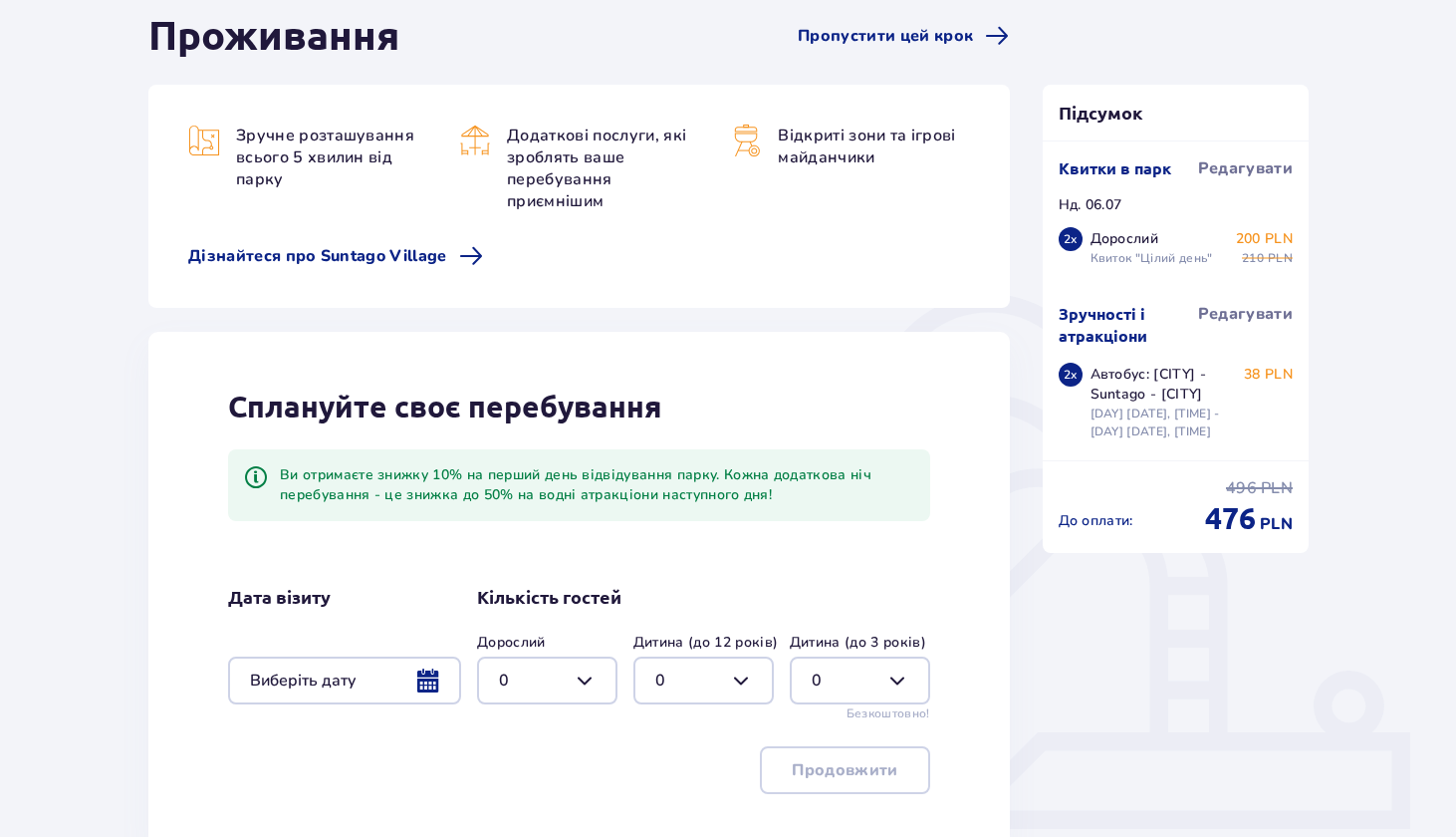 scroll, scrollTop: 210, scrollLeft: 0, axis: vertical 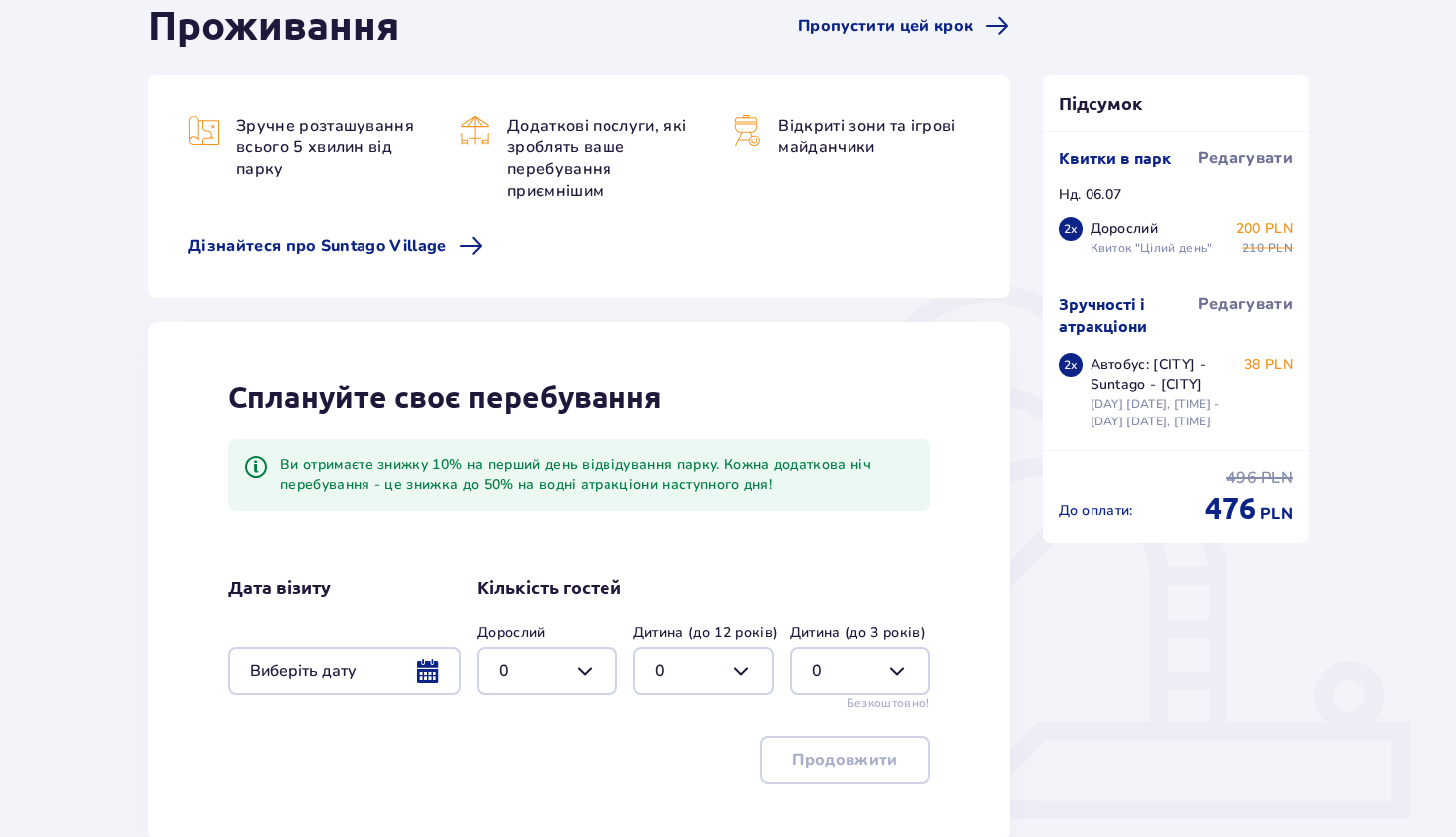 click at bounding box center [345, 671] 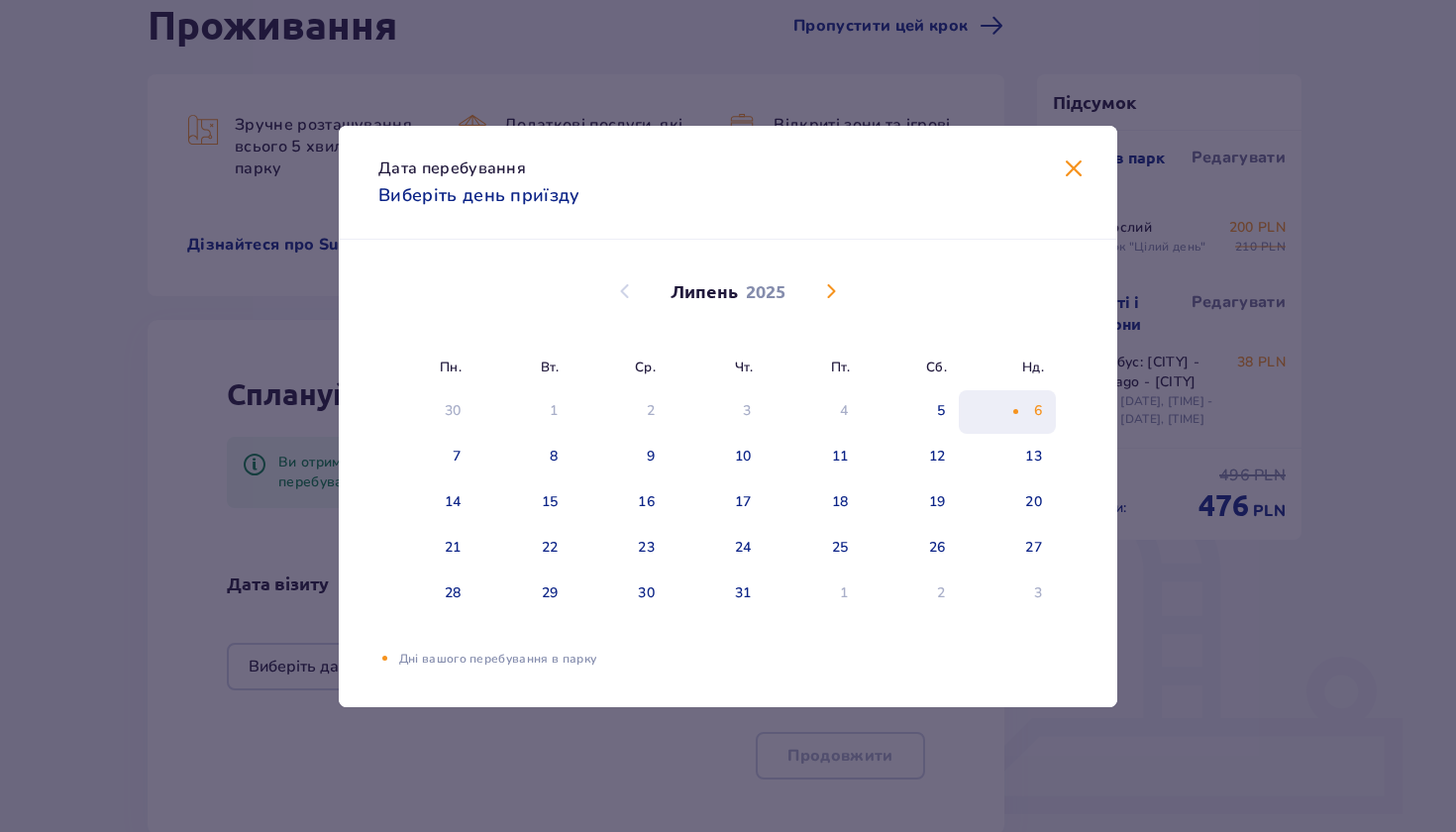 click on "6" at bounding box center [1038, 411] 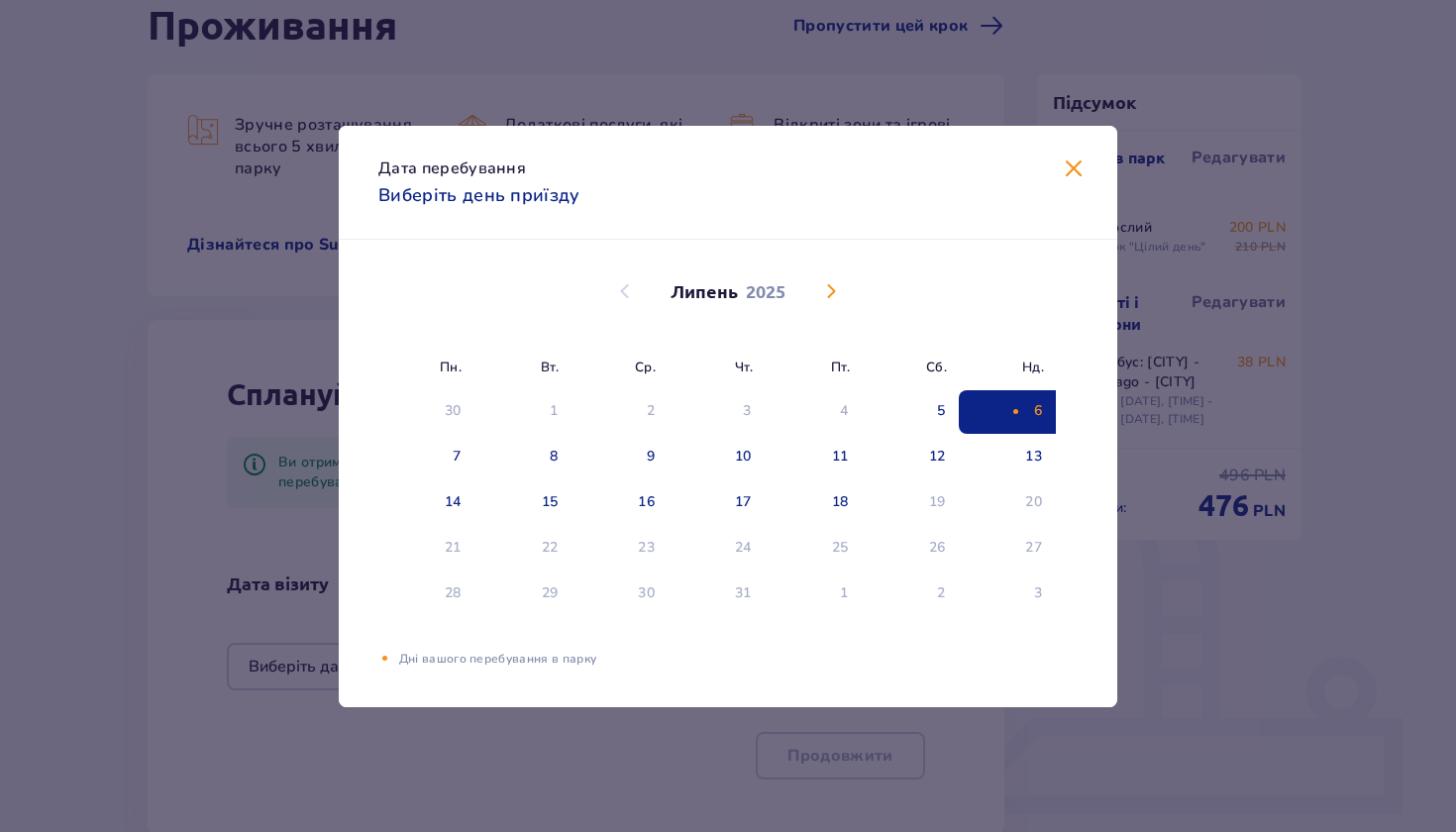 click on "Дата перебування Виберіть день приїзду" at bounding box center (728, 182) 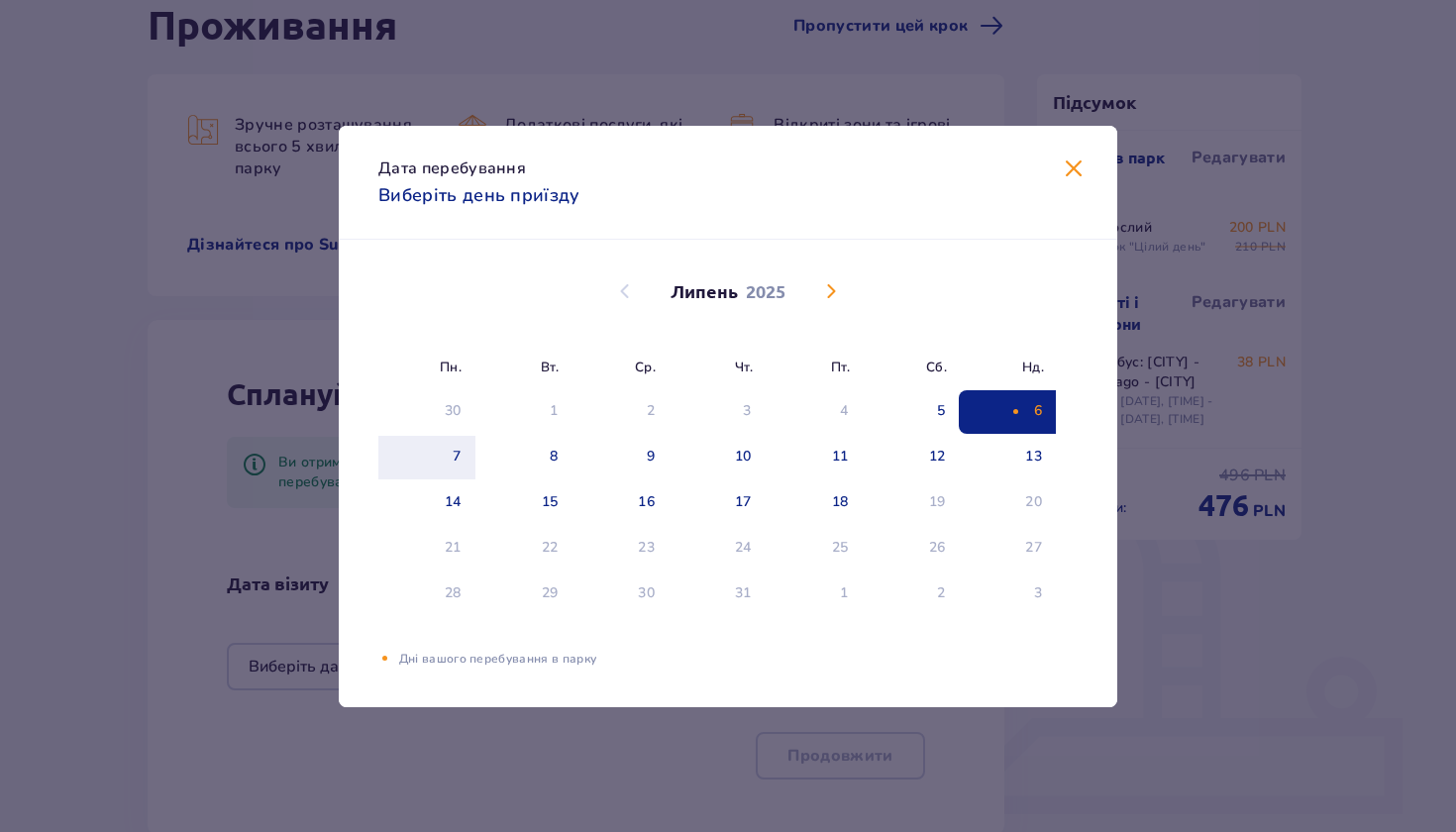 click on "6" at bounding box center (1007, 412) 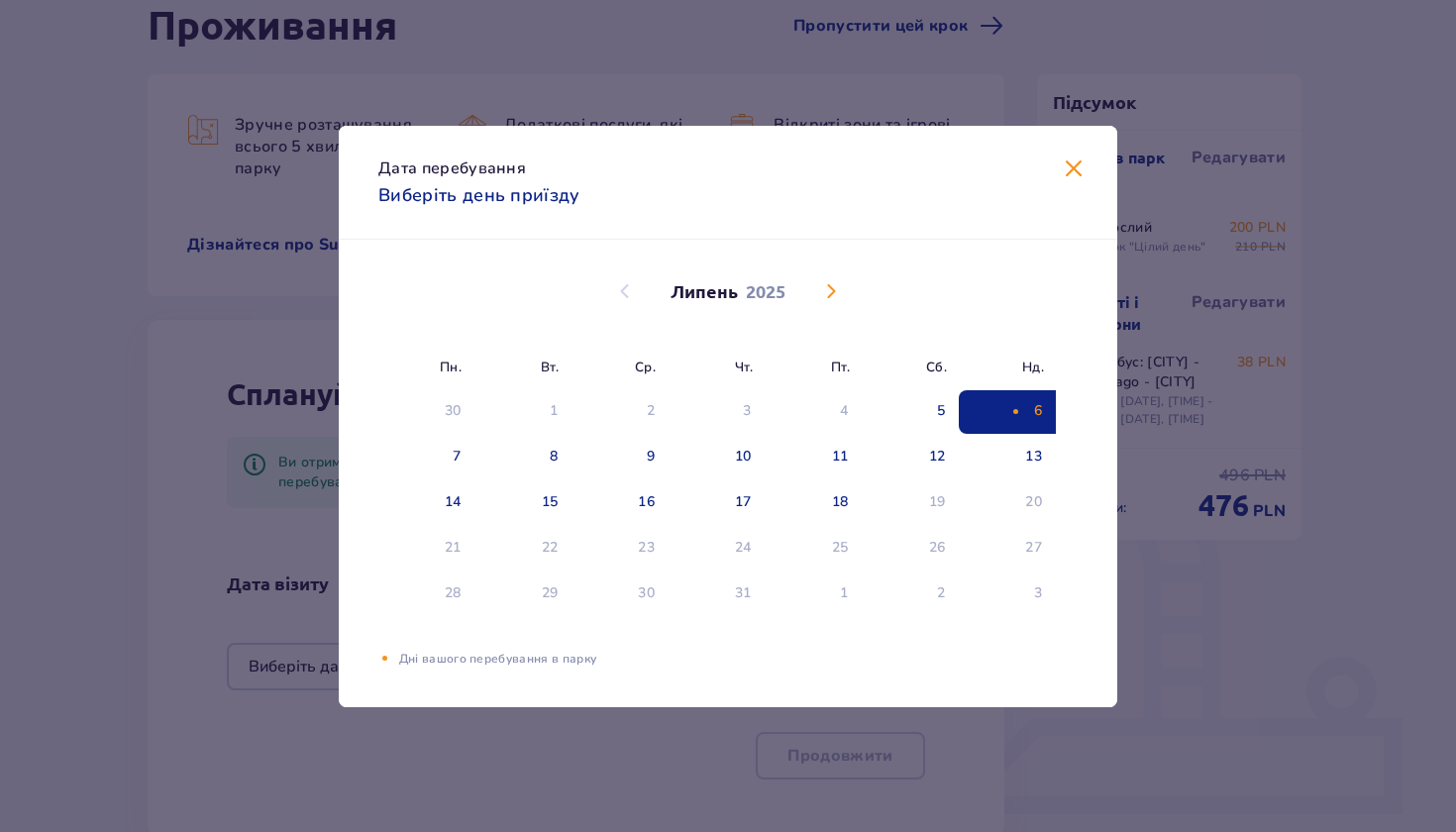 click on "Дата перебування Виберіть день приїзду" at bounding box center [728, 182] 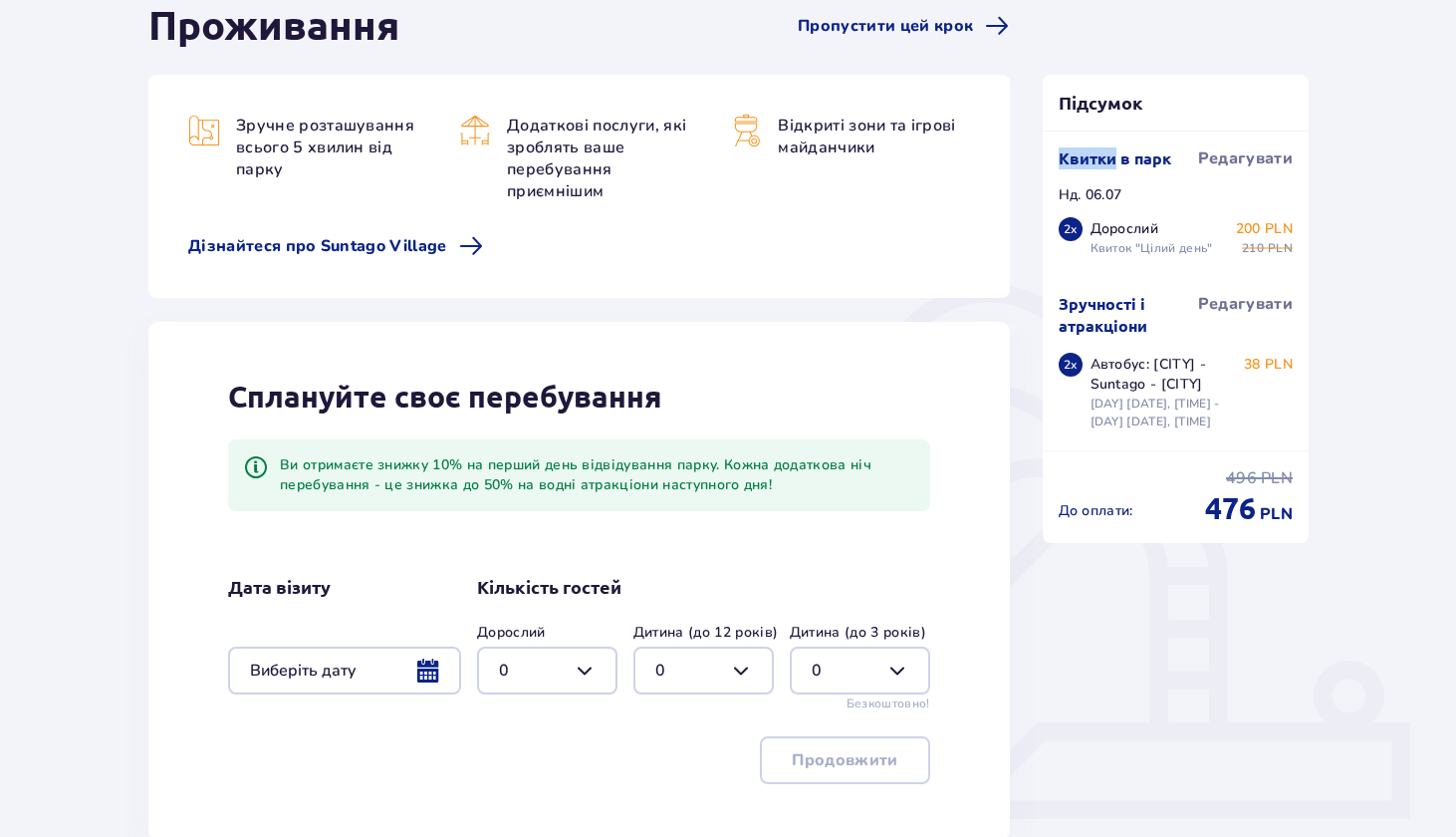click on "Квитки в парк" at bounding box center [1114, 158] 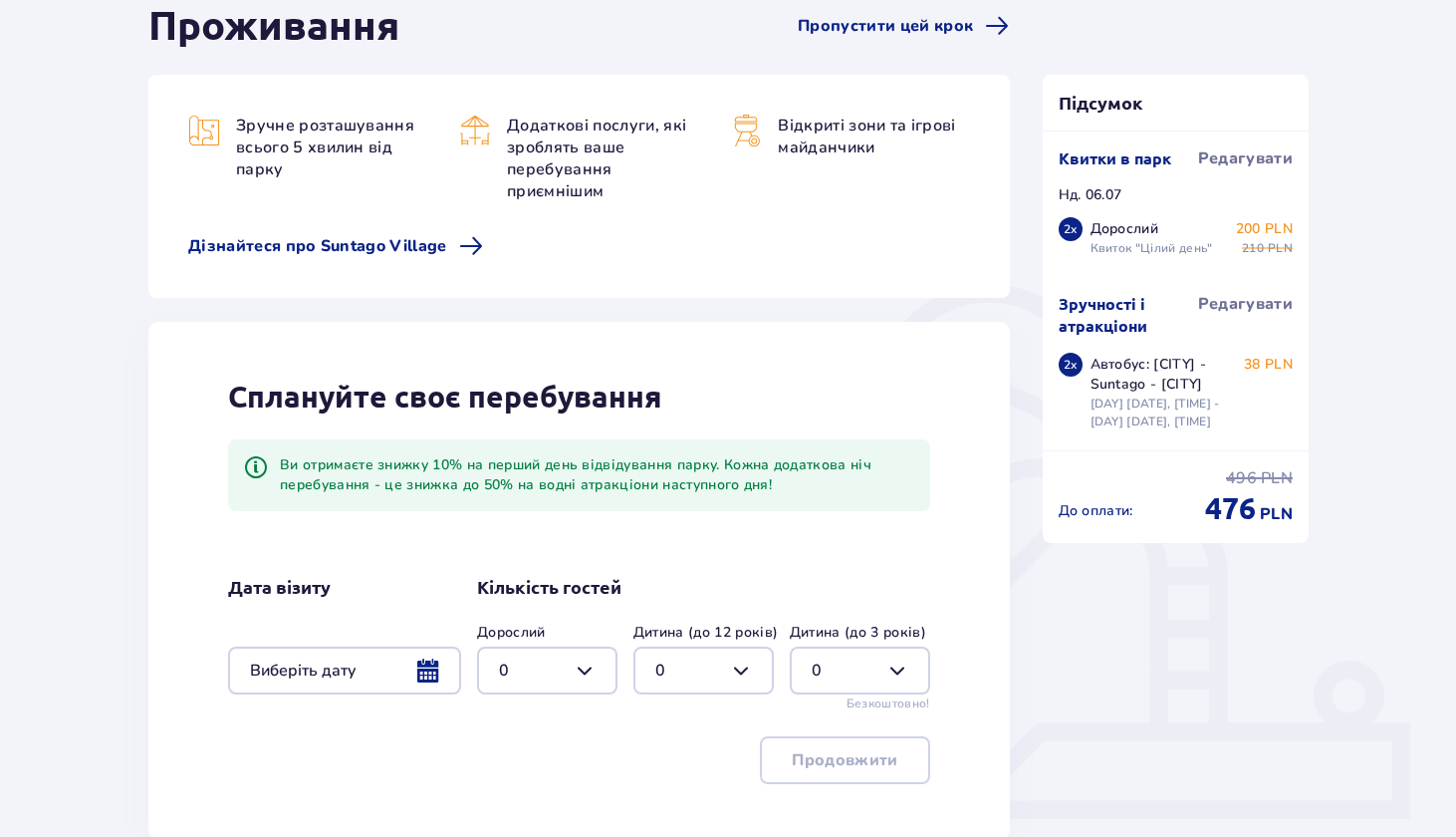 click on "Зручне розташування всього 5 хвилин від парку   Додаткові послуги, які зроблять ваше перебування приємнішим   Відкриті зони та ігрові майданчики   Дізнайтеся про Suntago Village" at bounding box center [579, 186] 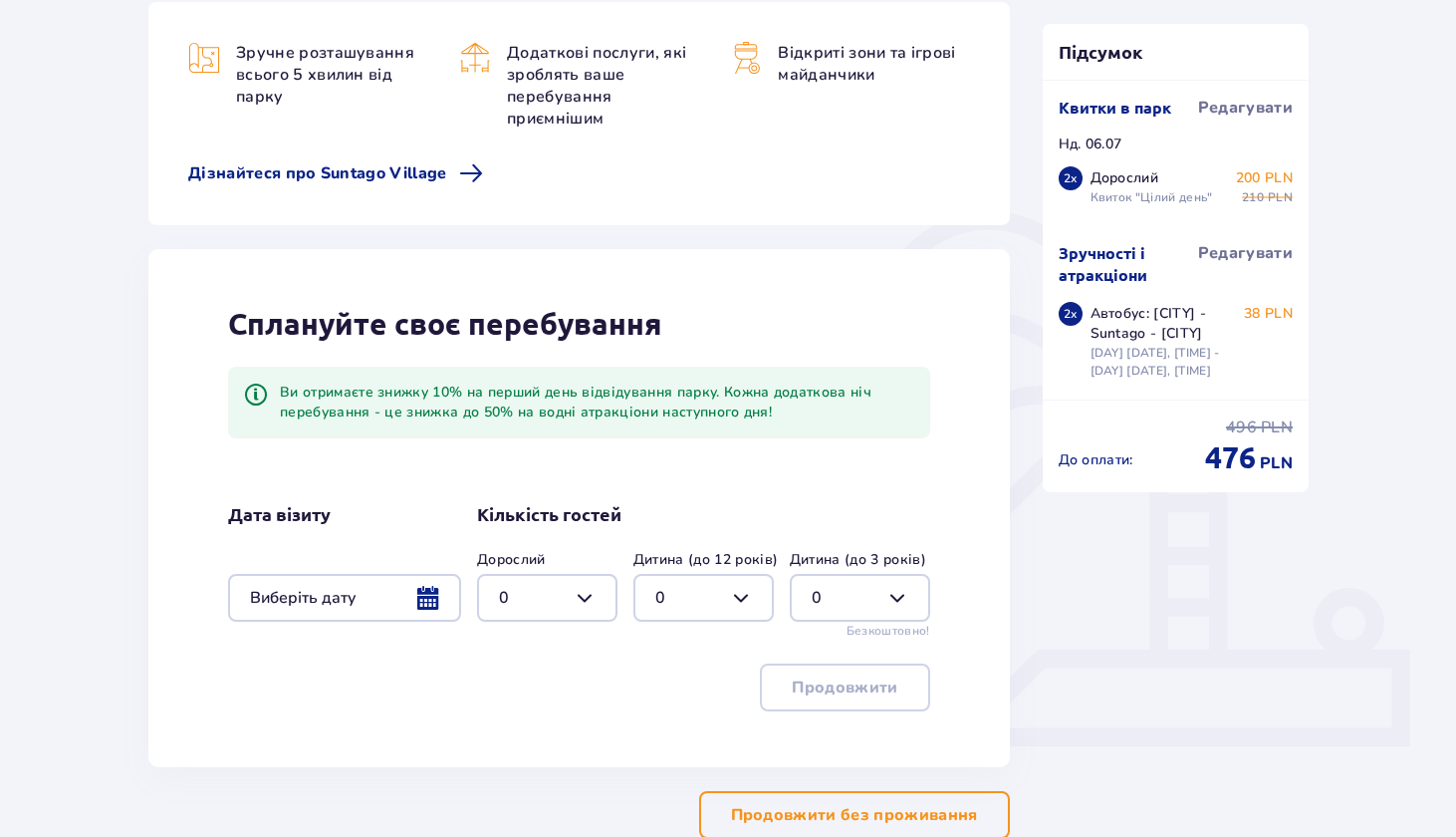 scroll, scrollTop: 58, scrollLeft: 0, axis: vertical 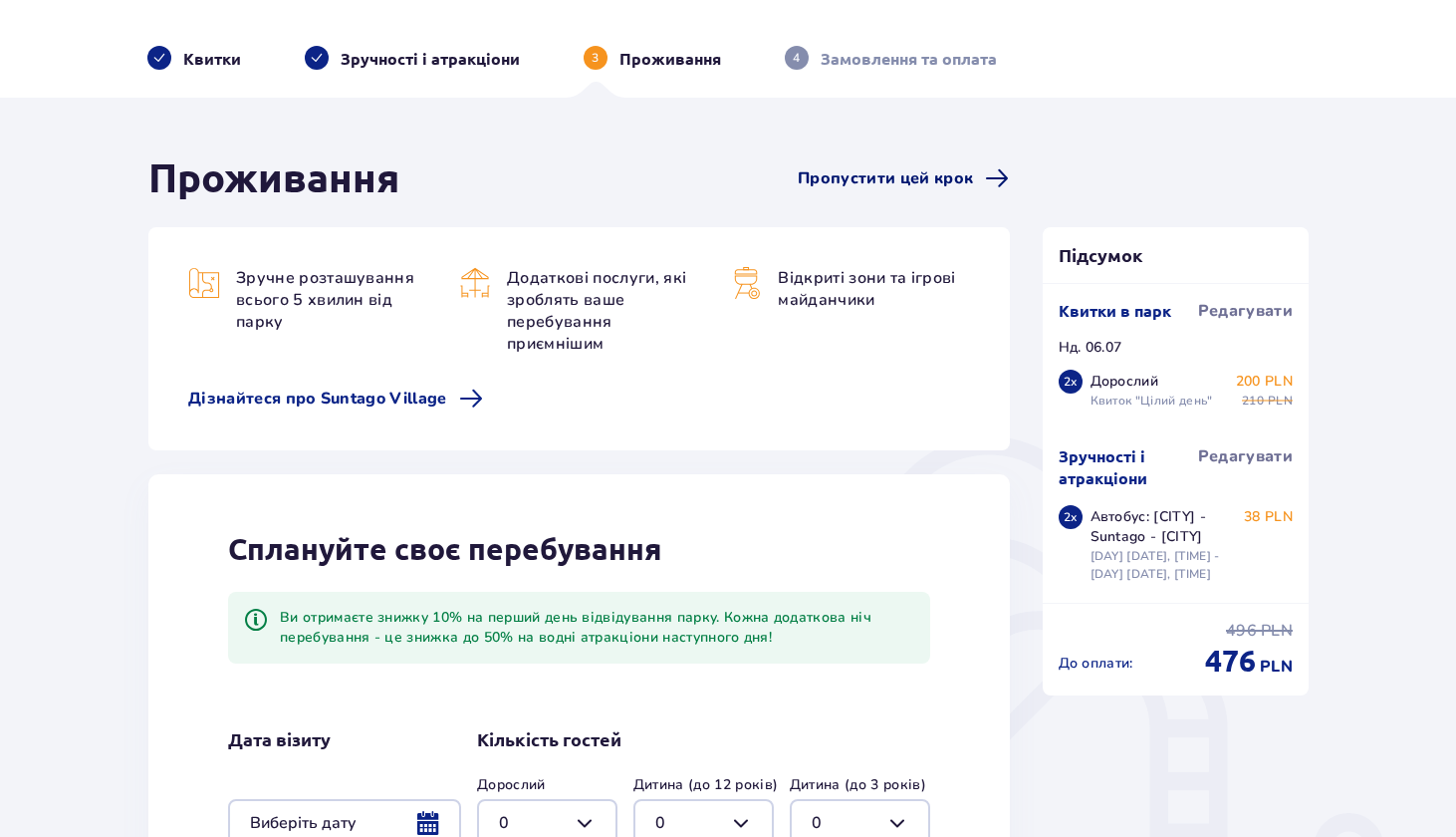 click on "Пропустити цей крок" at bounding box center (885, 178) 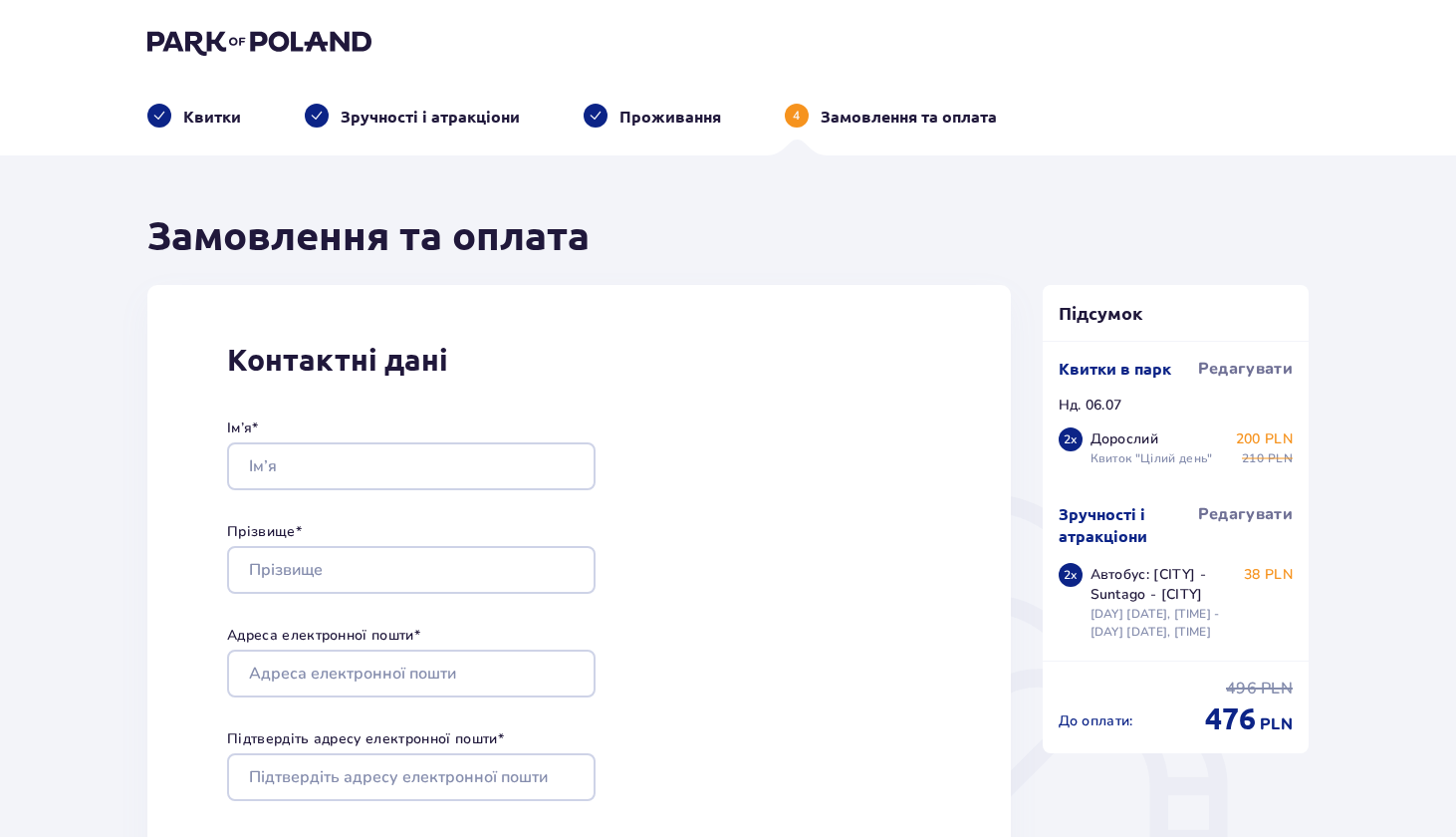 scroll, scrollTop: 0, scrollLeft: 0, axis: both 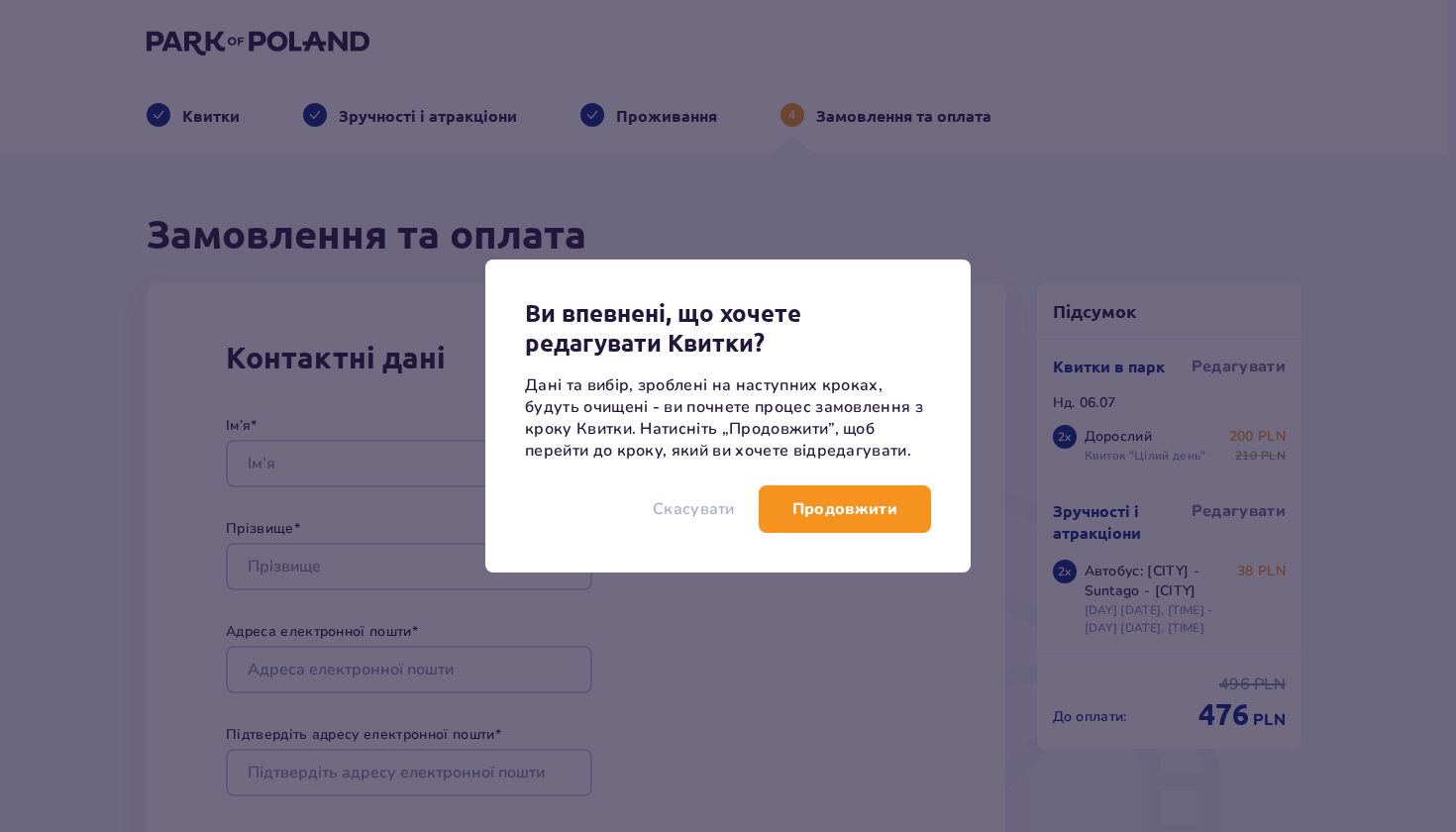 click on "Скасувати" at bounding box center (693, 509) 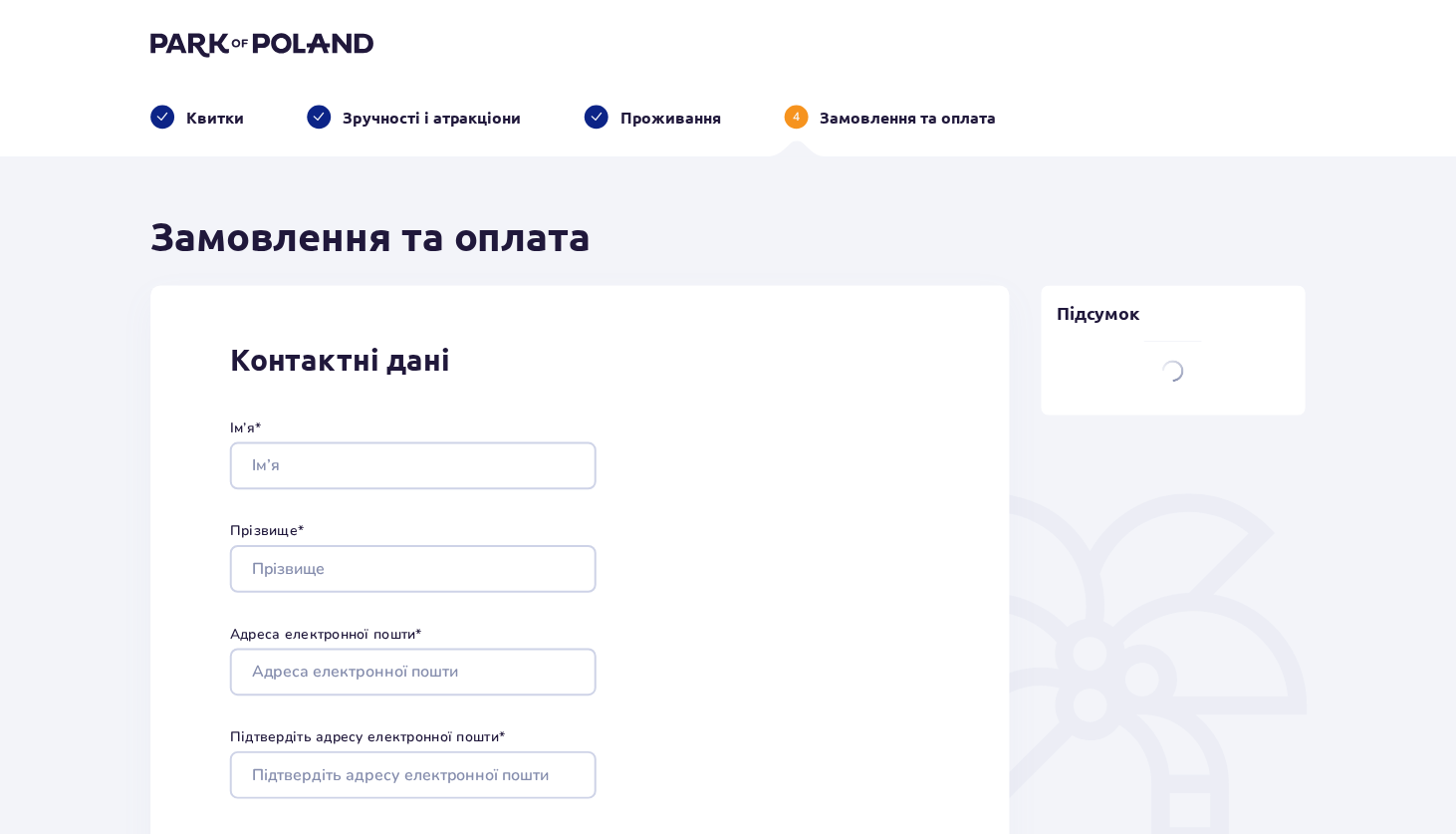 scroll, scrollTop: 0, scrollLeft: 0, axis: both 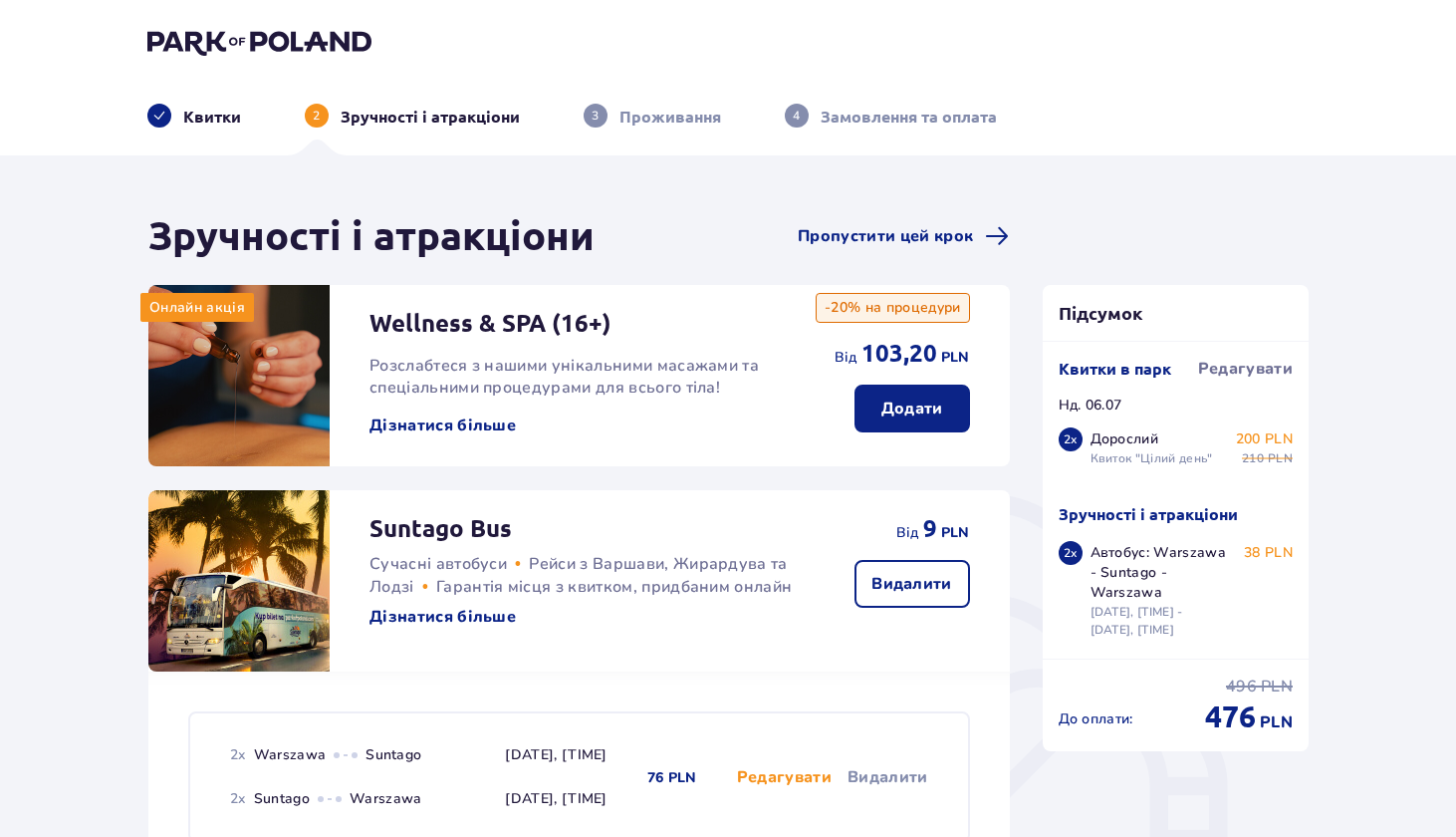 click on "Квитки" at bounding box center (212, 117) 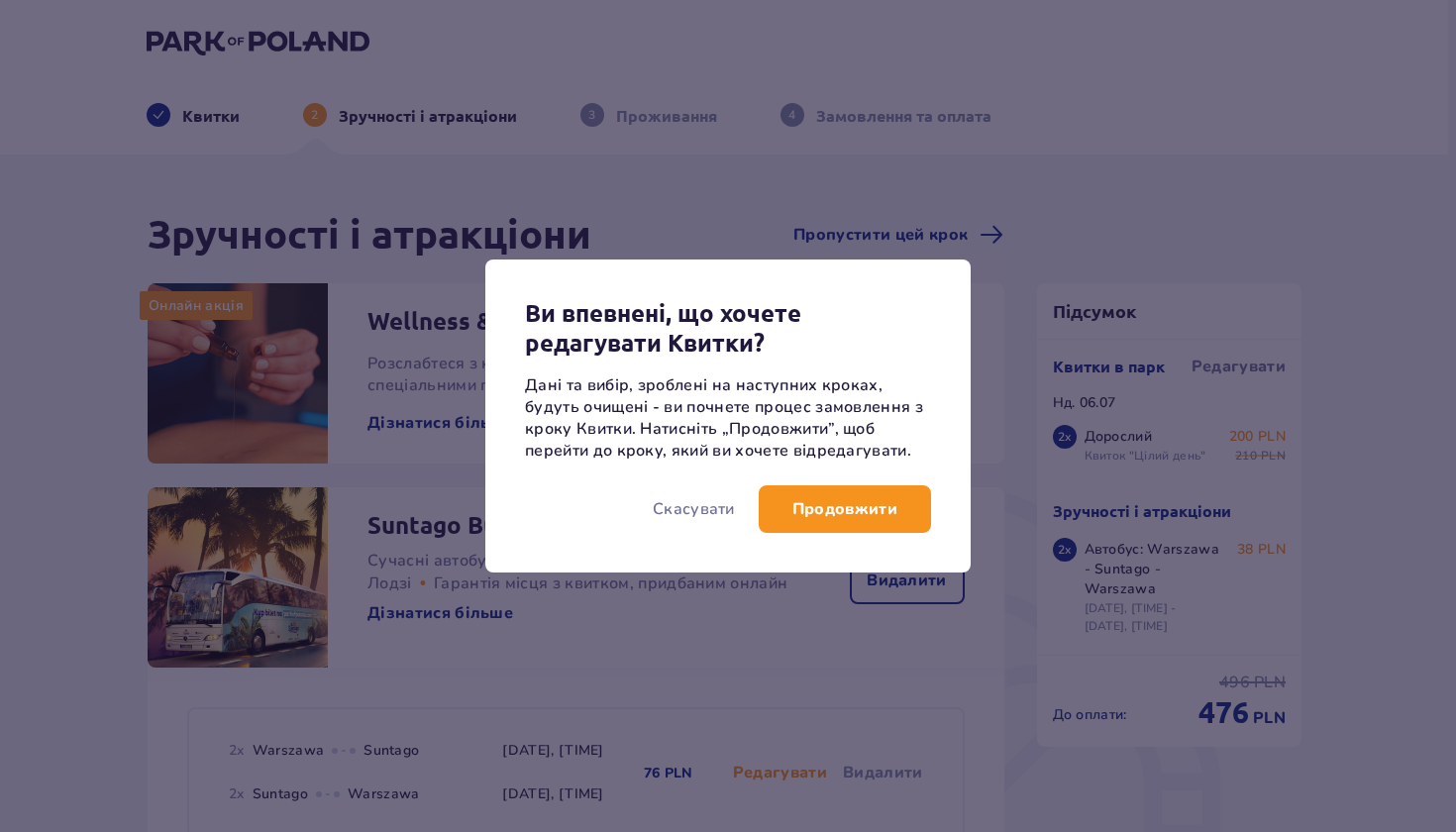 click on "Продовжити" at bounding box center (845, 509) 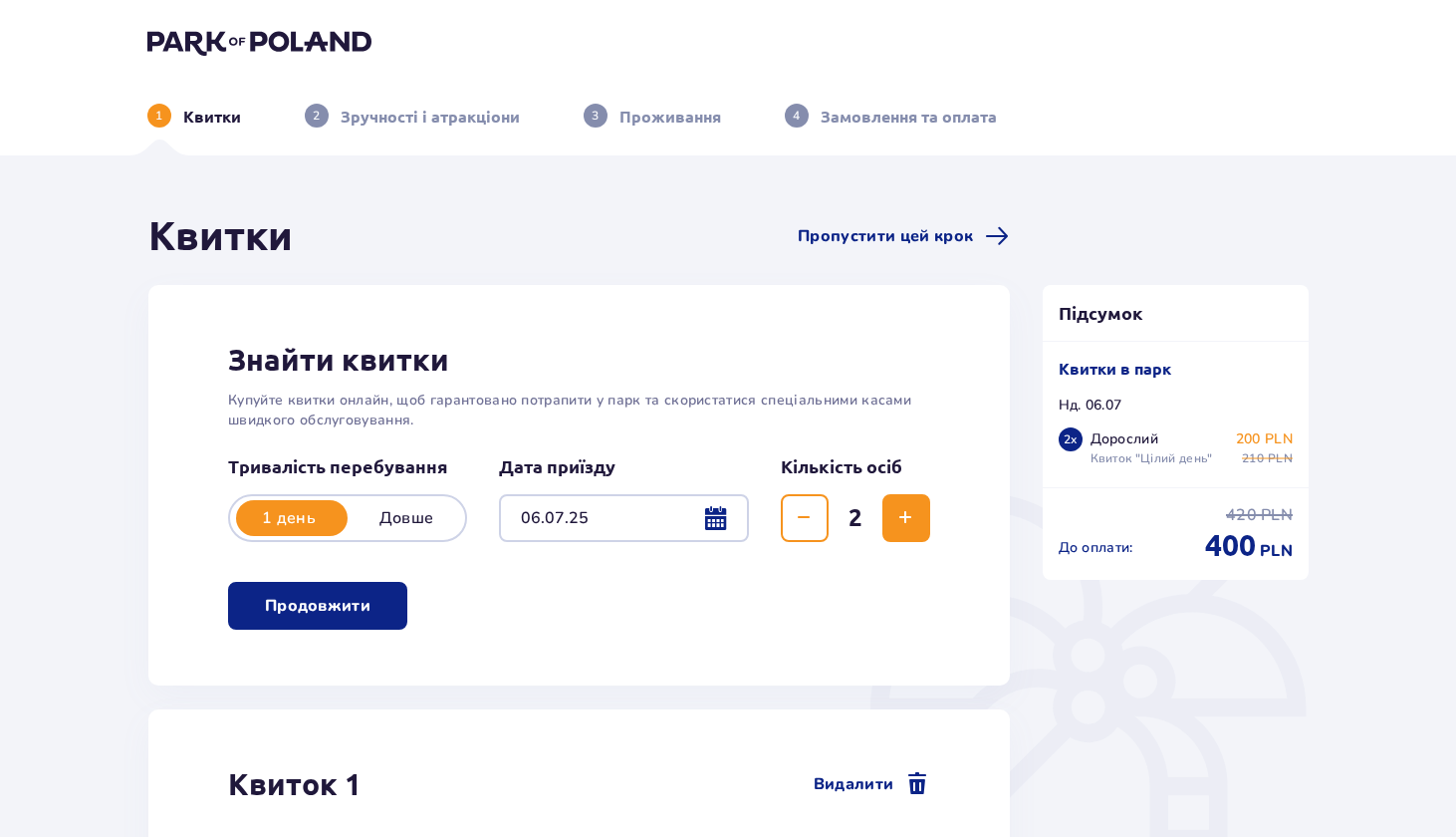 click on "Квитки" at bounding box center [212, 117] 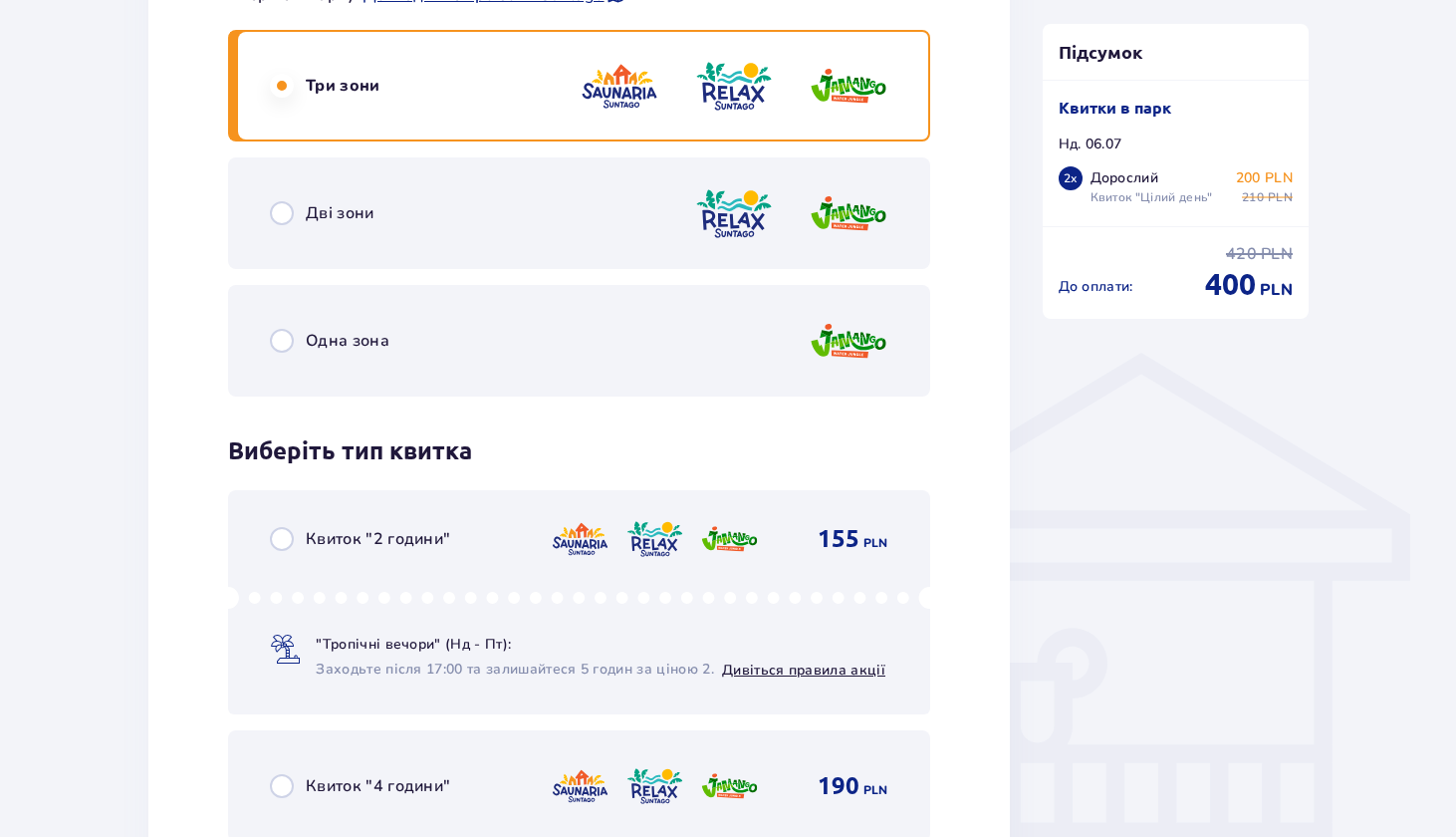 scroll, scrollTop: 1260, scrollLeft: 0, axis: vertical 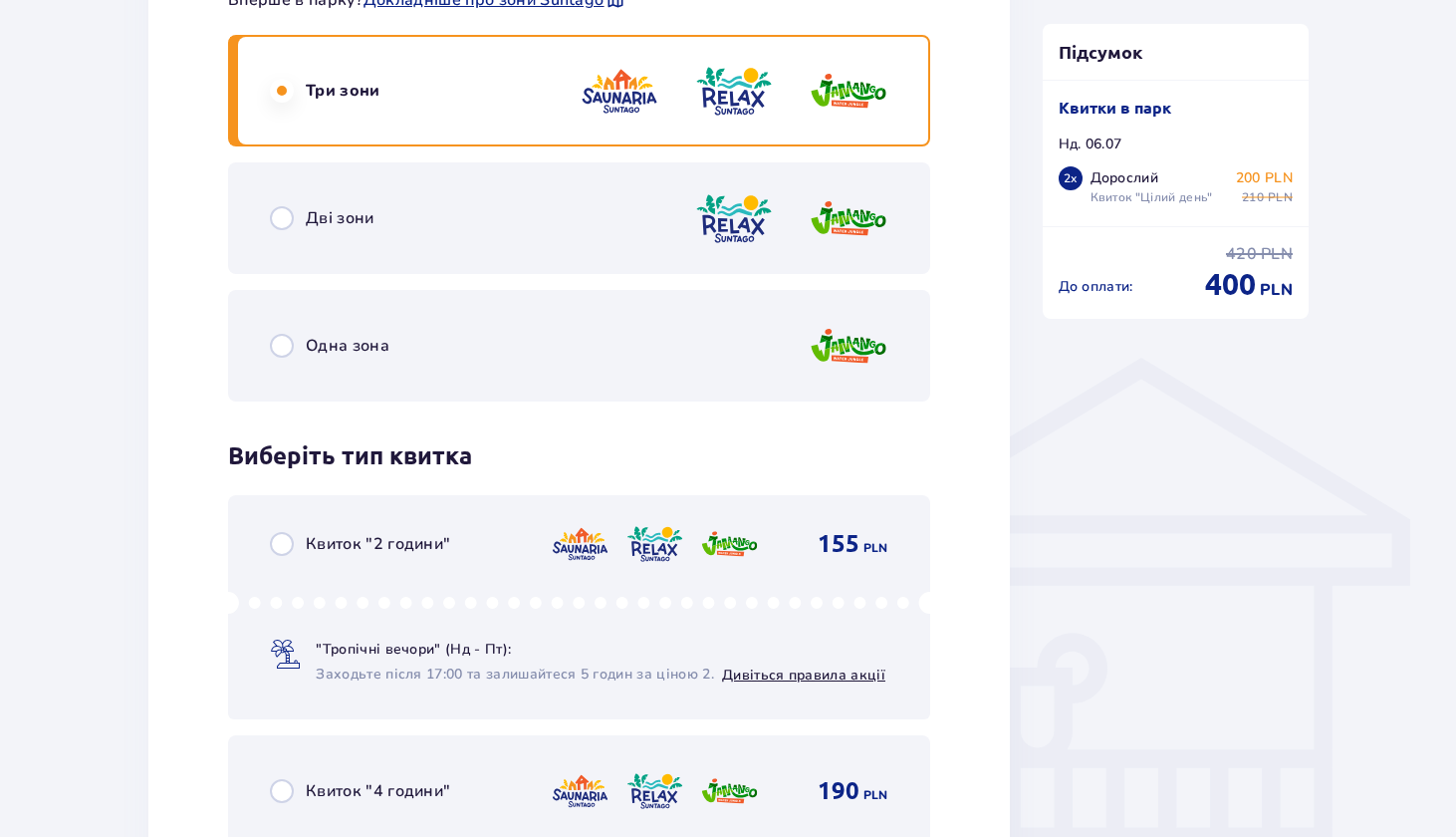 click at bounding box center [282, 346] 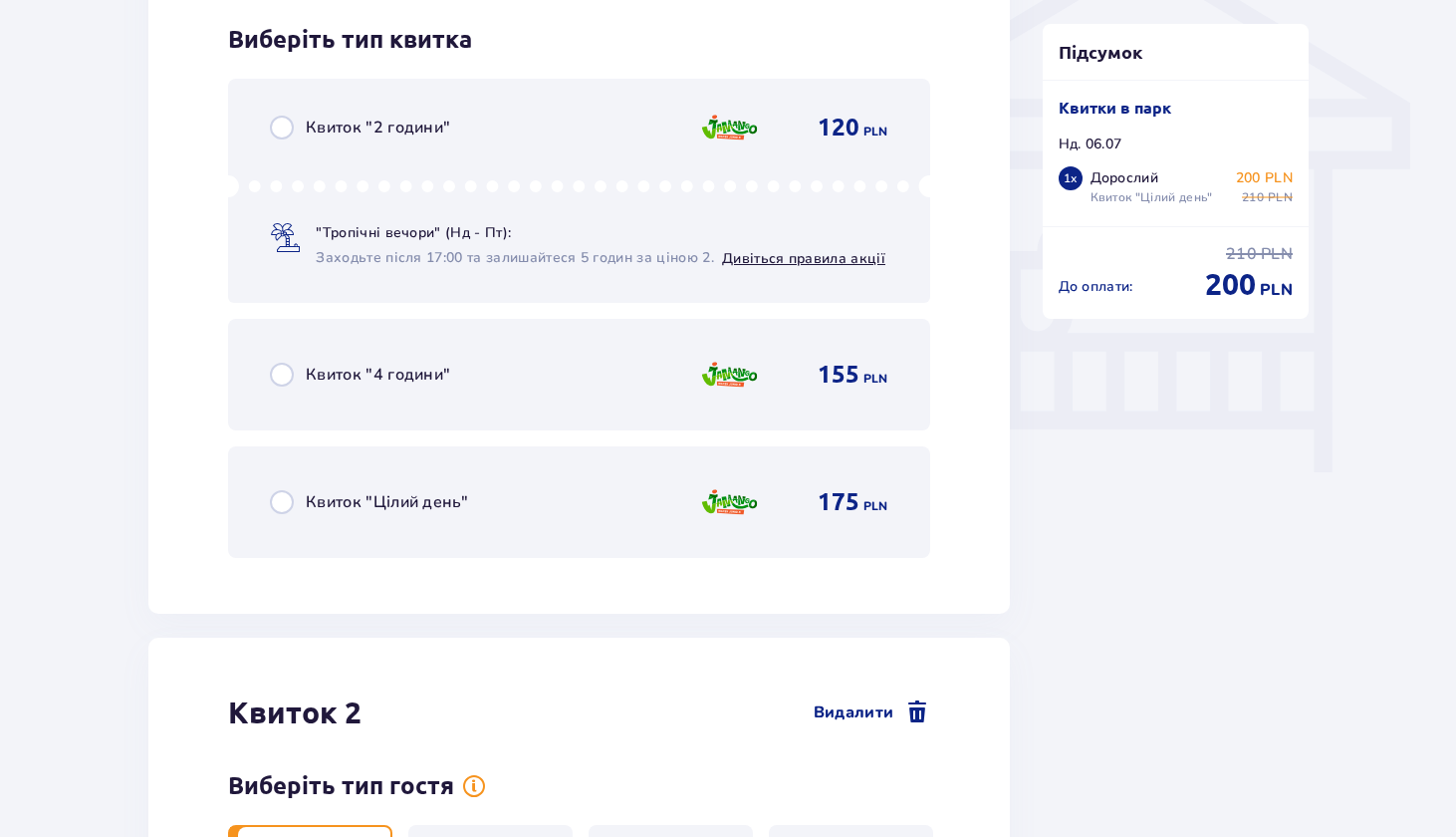 scroll, scrollTop: 1678, scrollLeft: 0, axis: vertical 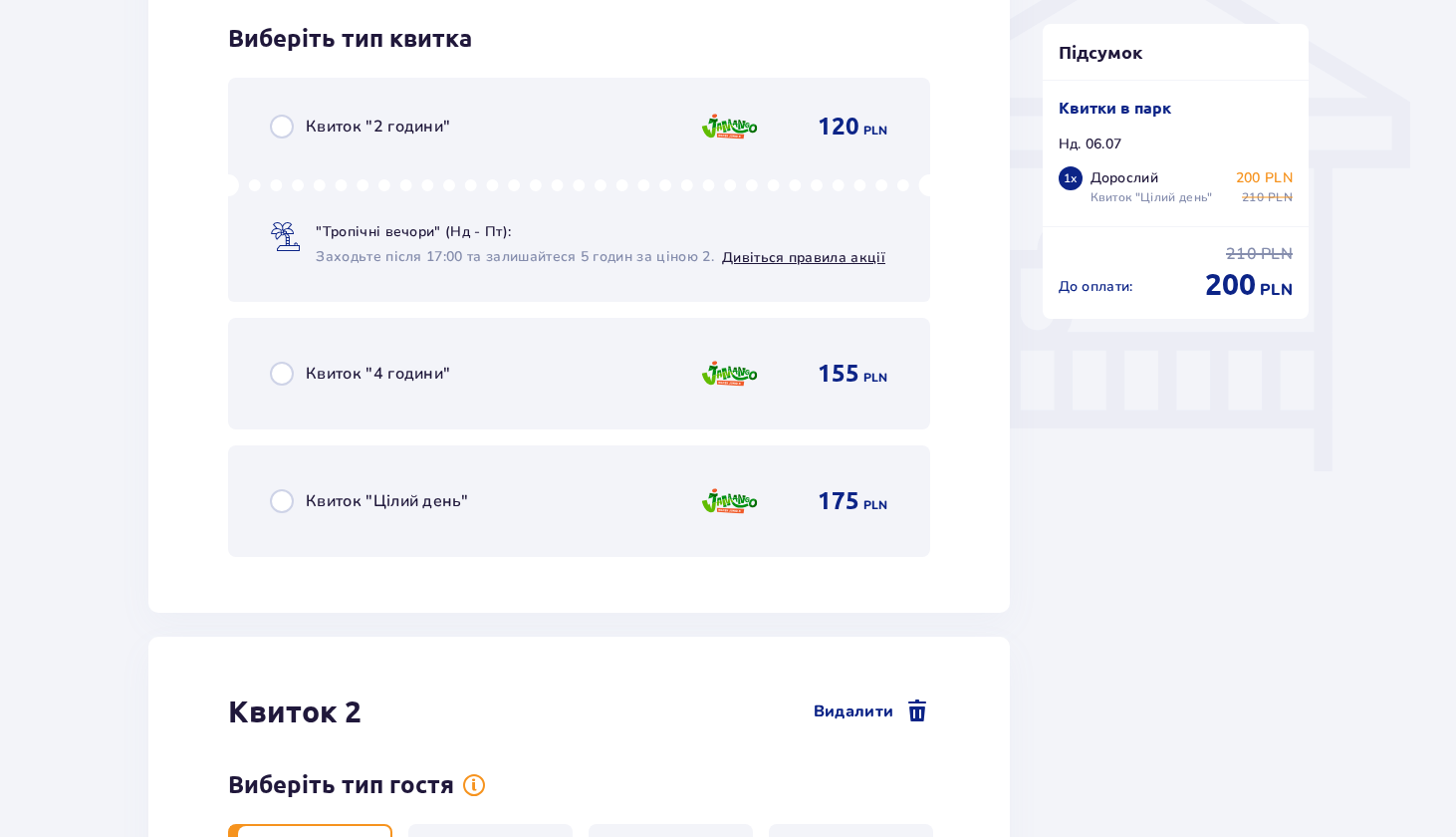 click at bounding box center (282, 127) 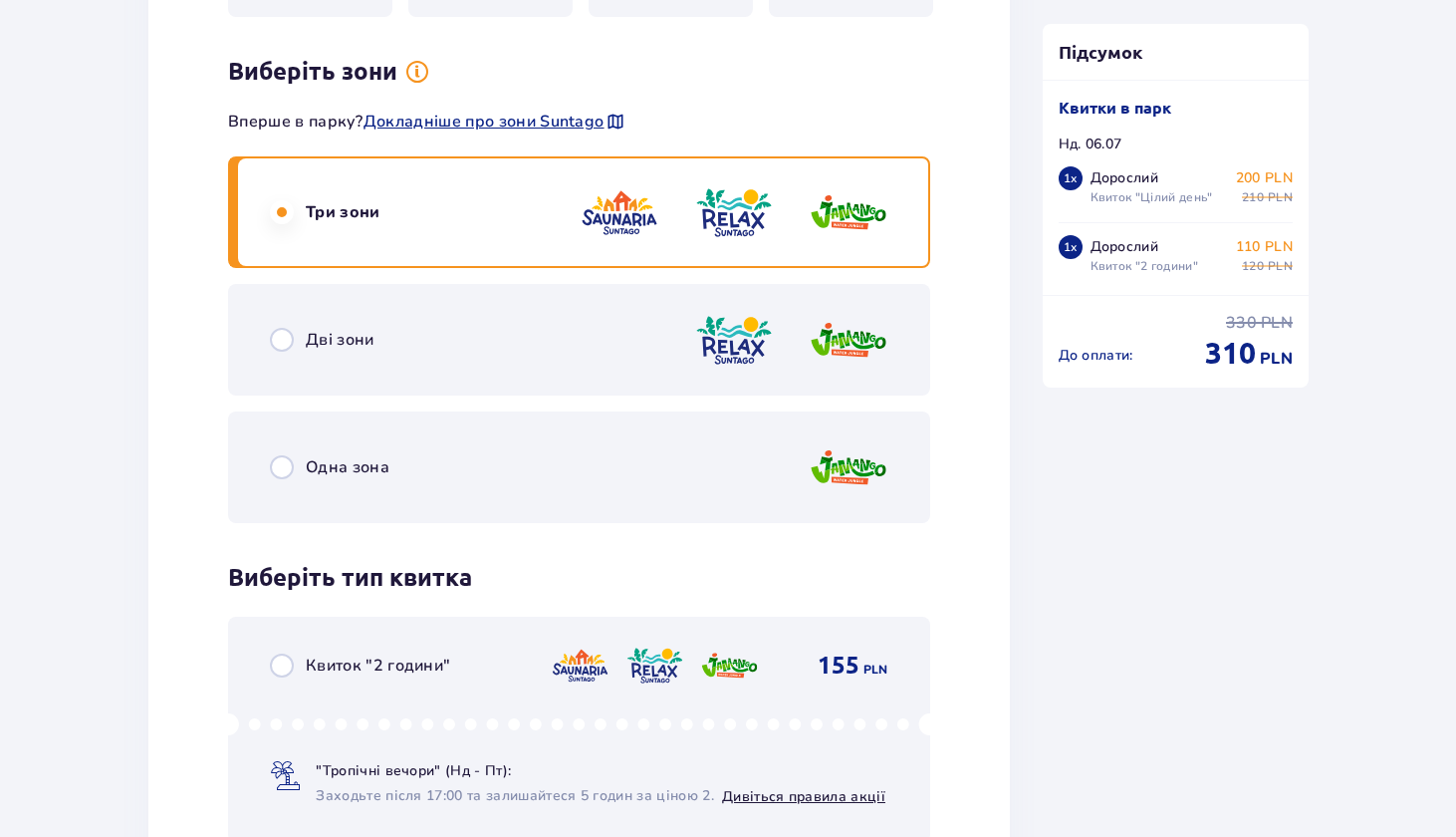 scroll, scrollTop: 2562, scrollLeft: 0, axis: vertical 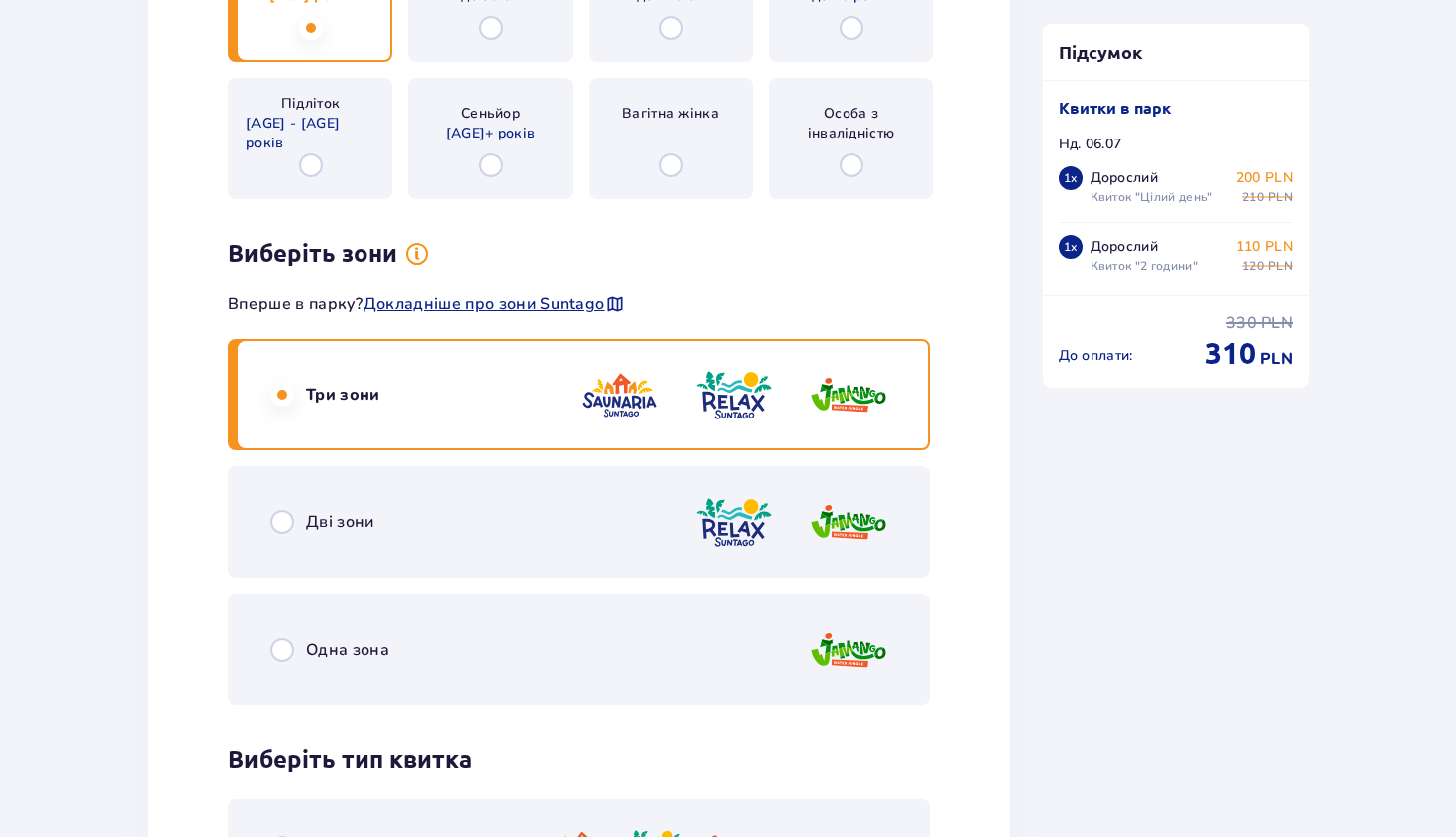click on "Дві зони" at bounding box center [579, 522] 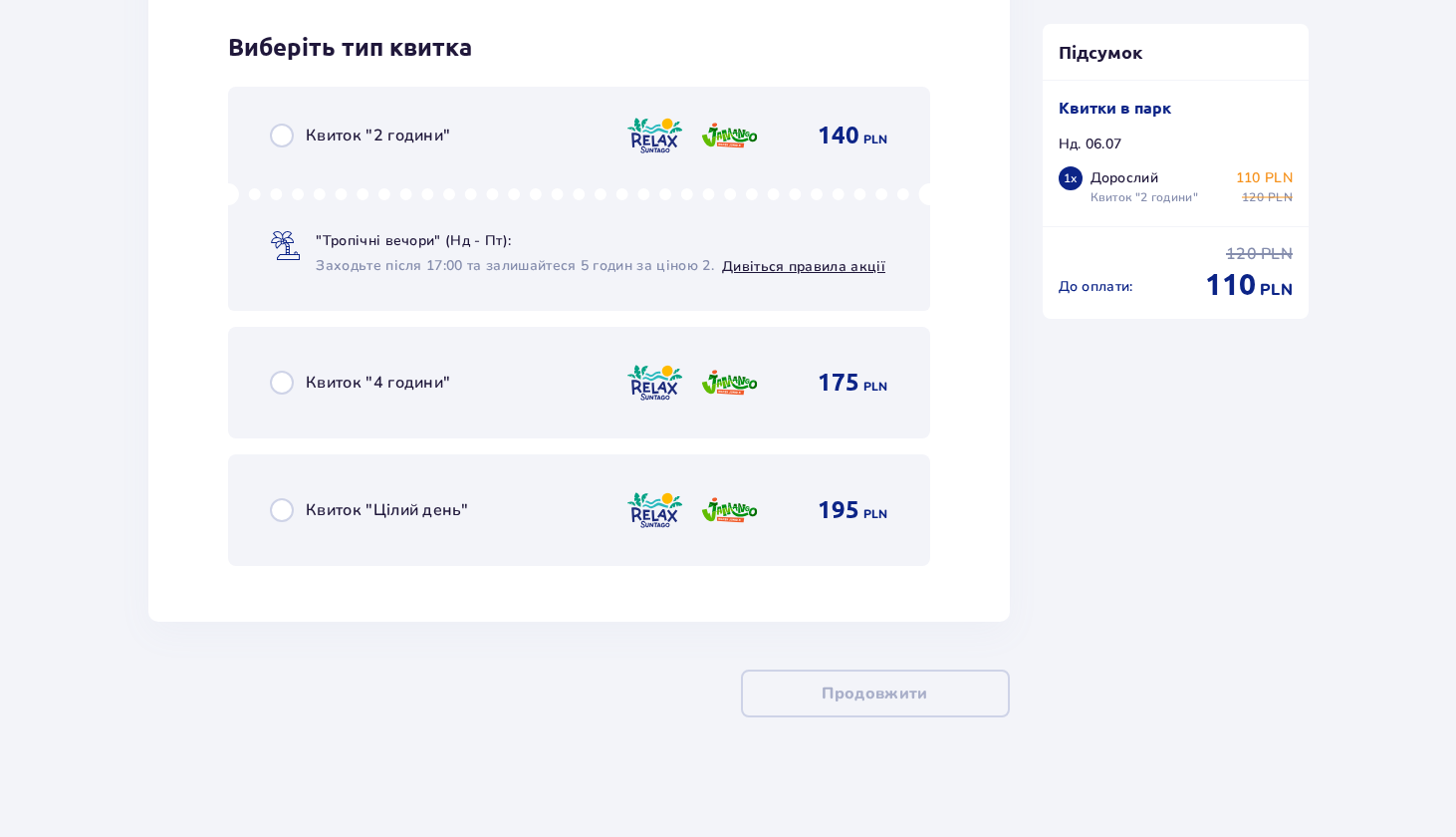 scroll, scrollTop: 3274, scrollLeft: 0, axis: vertical 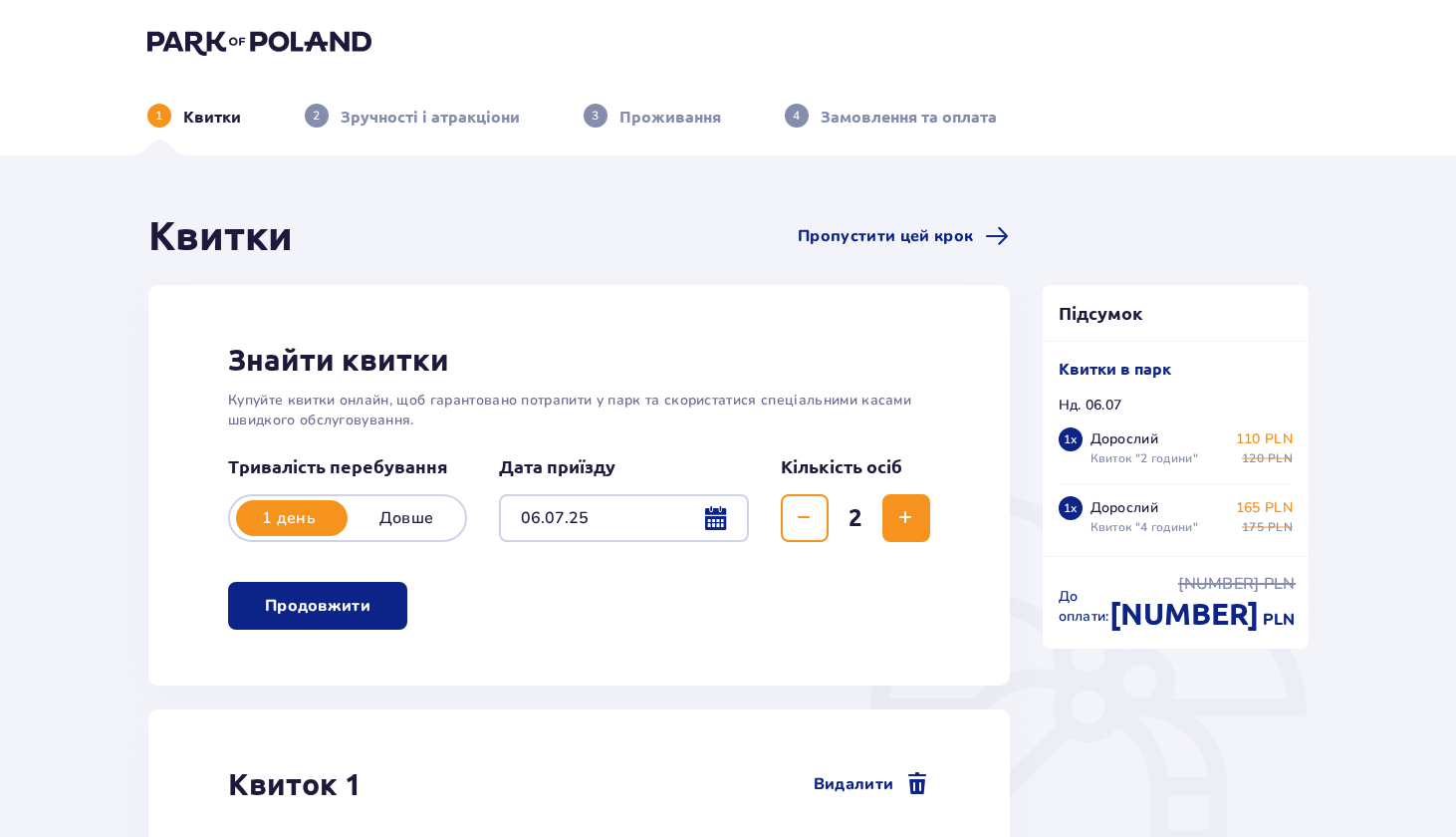 click at bounding box center (259, 42) 